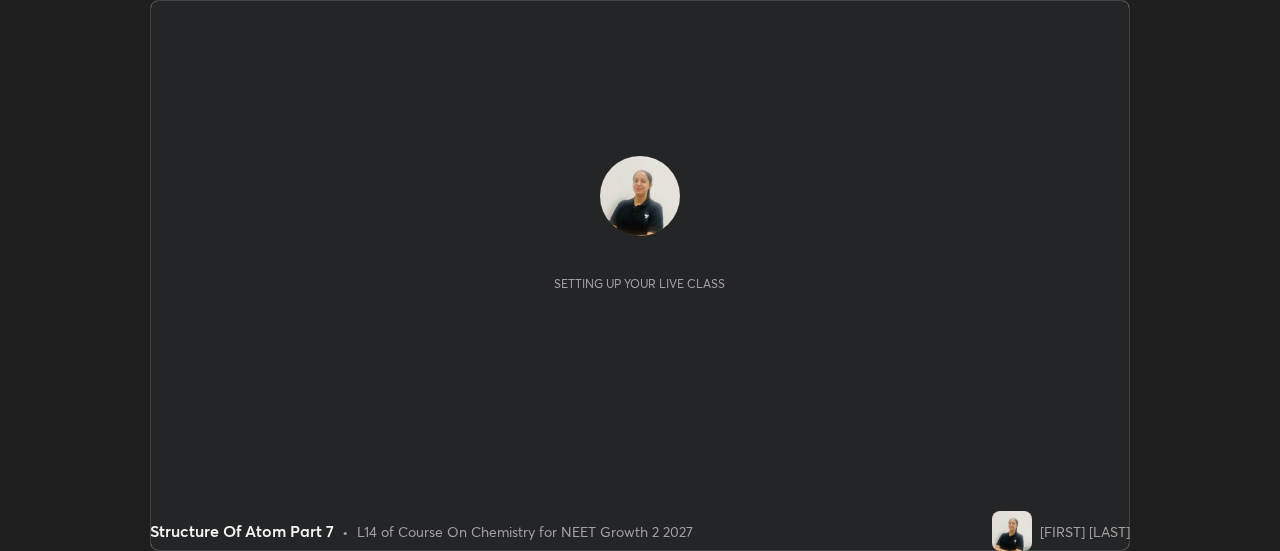 scroll, scrollTop: 0, scrollLeft: 0, axis: both 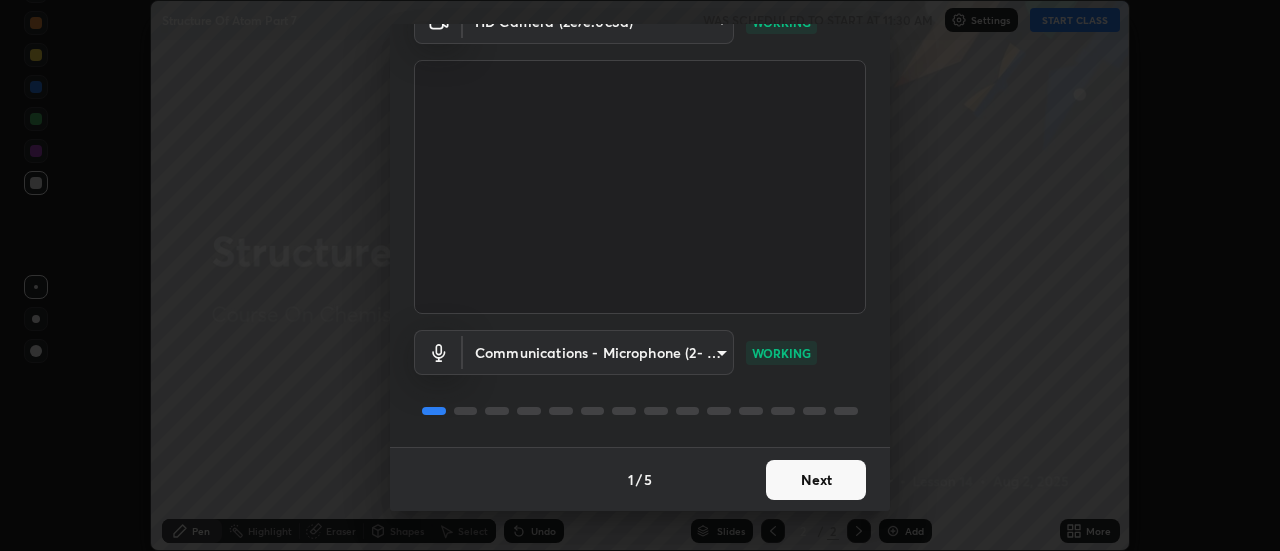 click on "Next" at bounding box center [816, 480] 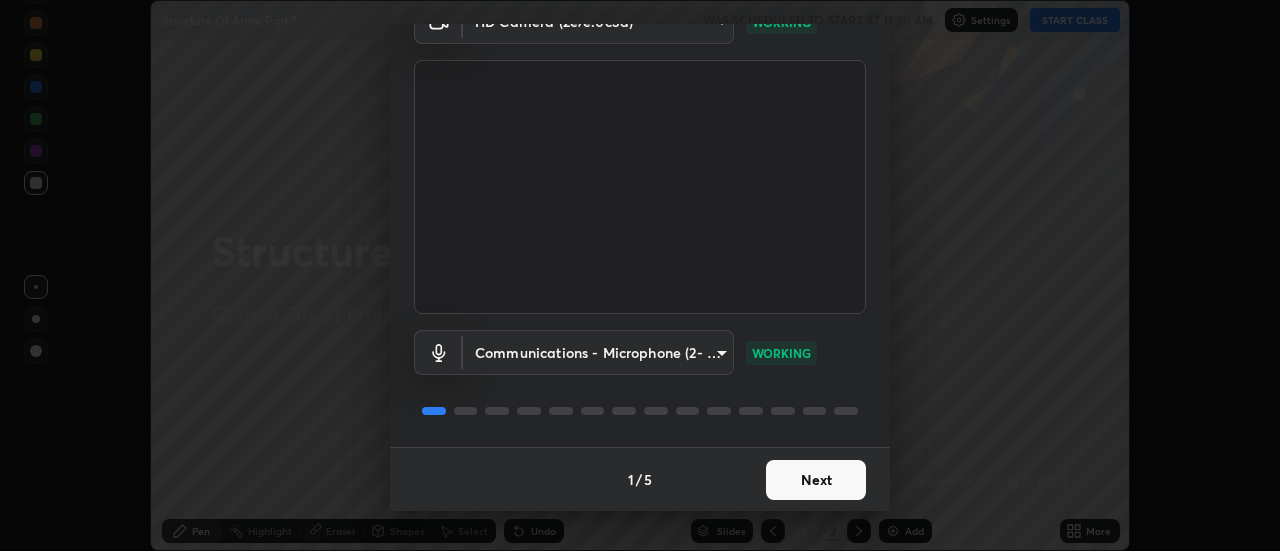 scroll, scrollTop: 0, scrollLeft: 0, axis: both 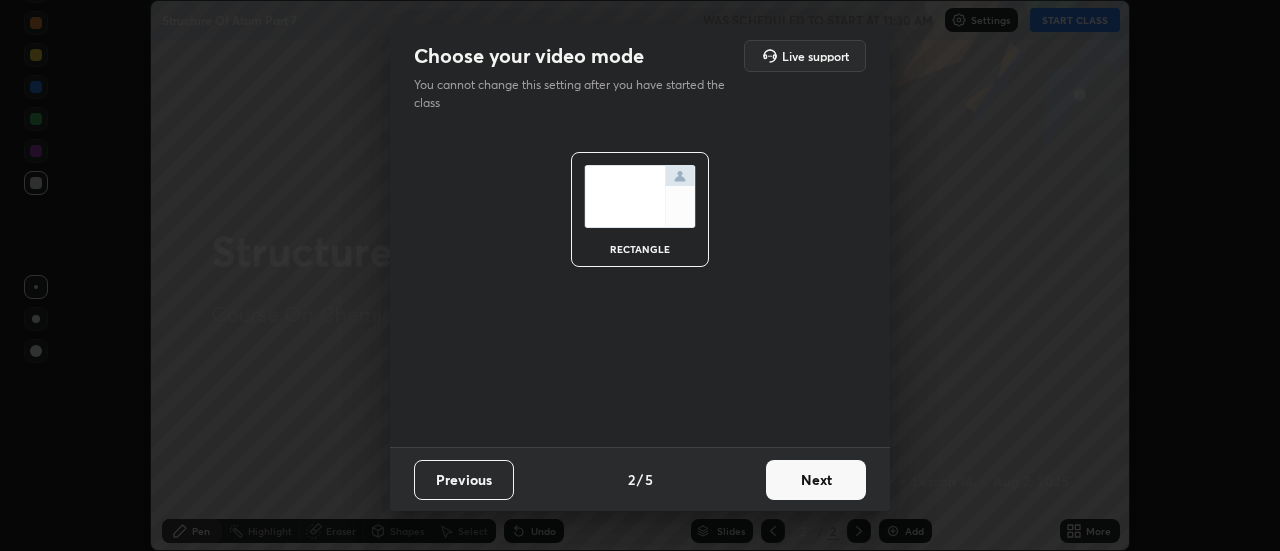 click on "Next" at bounding box center [816, 480] 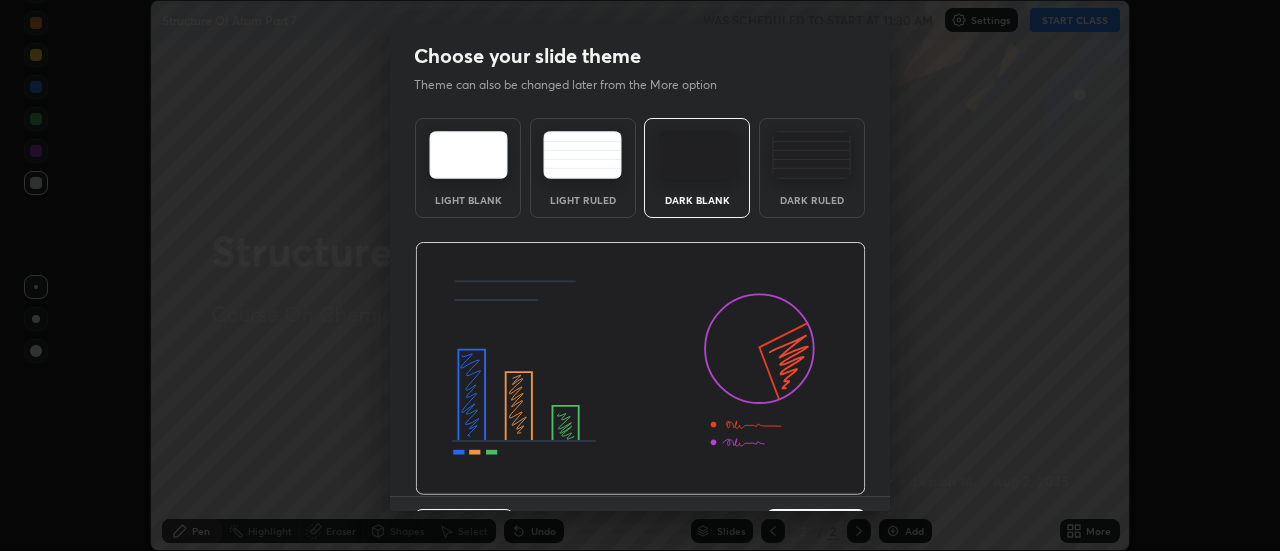 scroll, scrollTop: 49, scrollLeft: 0, axis: vertical 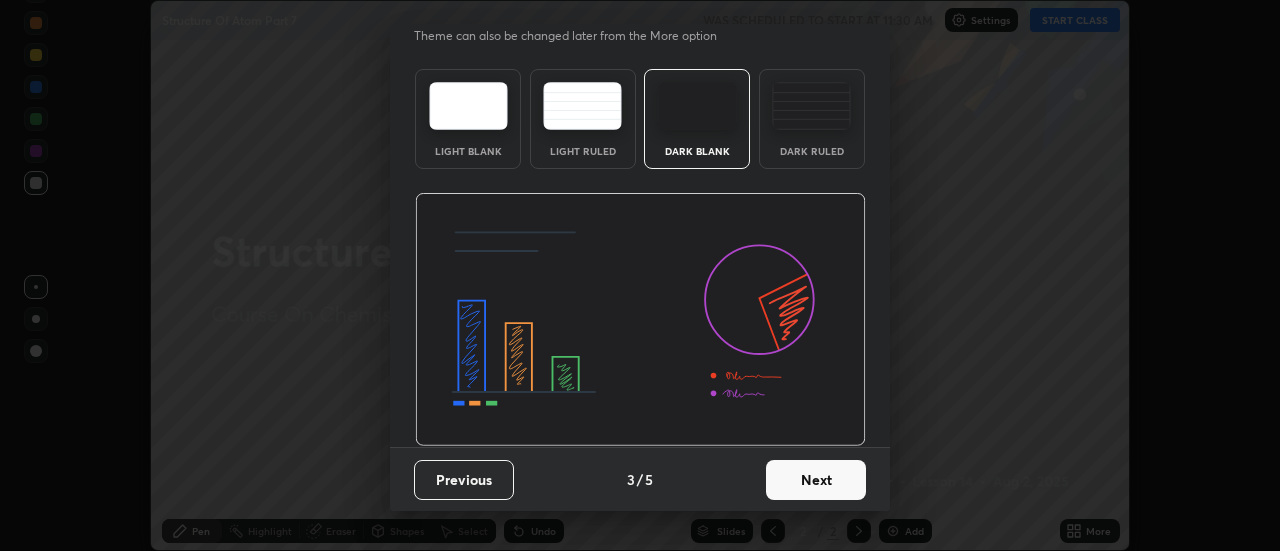 click on "Next" at bounding box center (816, 480) 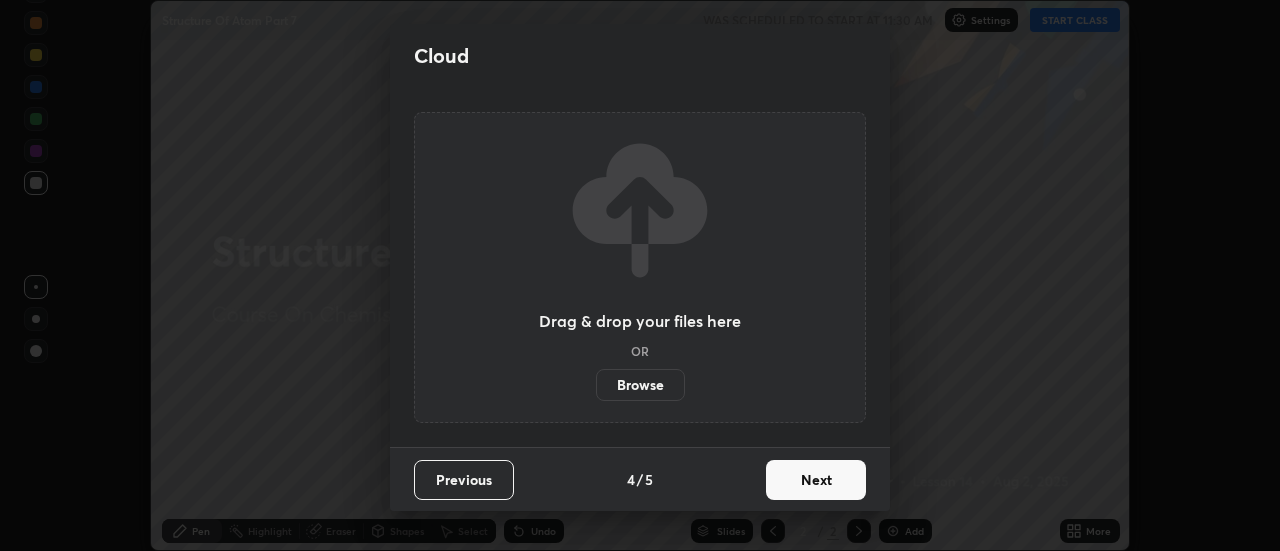 click on "Next" at bounding box center [816, 480] 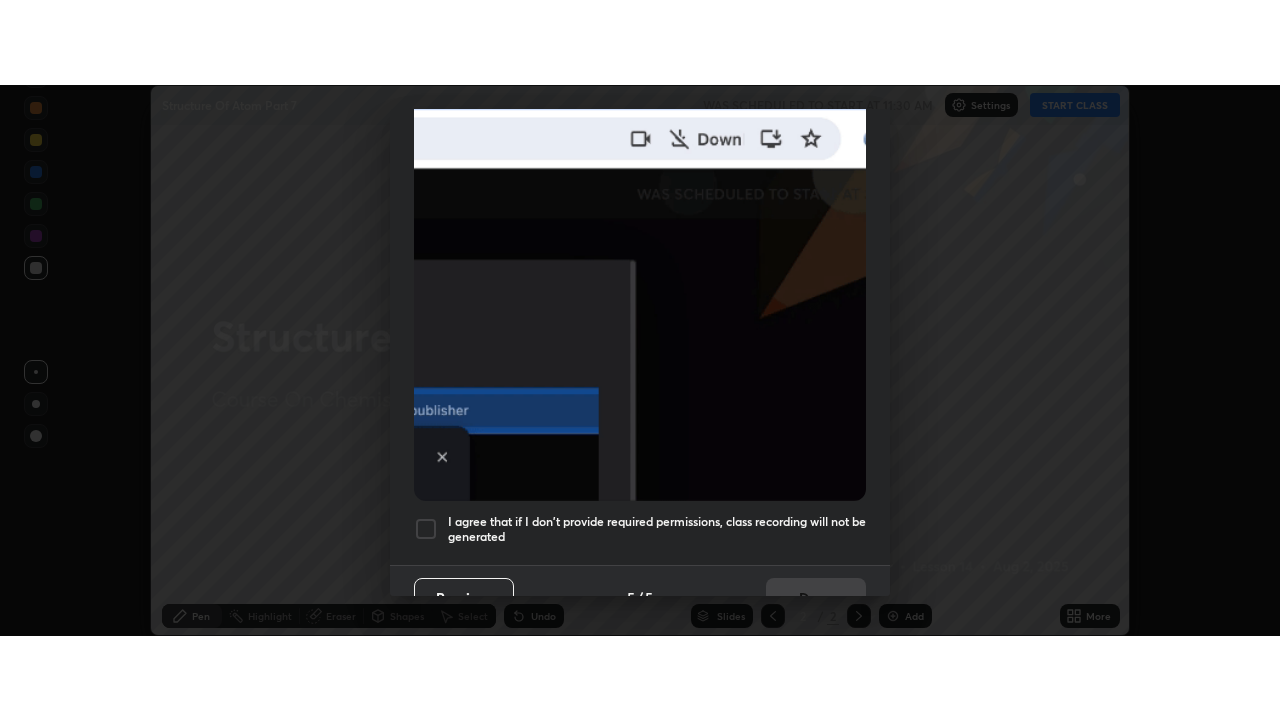 scroll, scrollTop: 513, scrollLeft: 0, axis: vertical 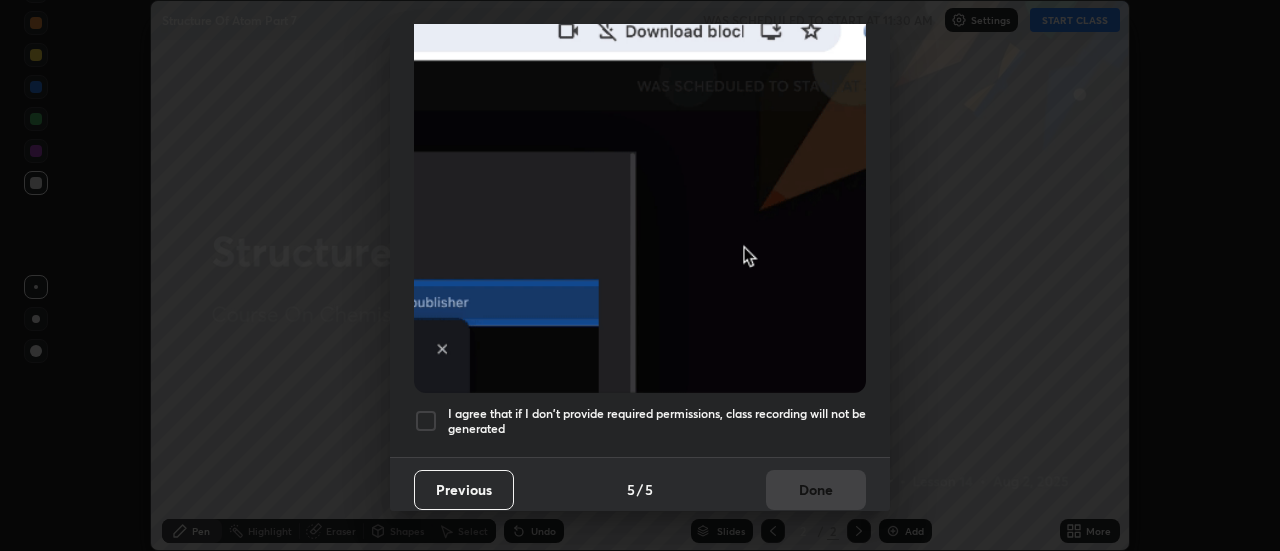 click at bounding box center (426, 421) 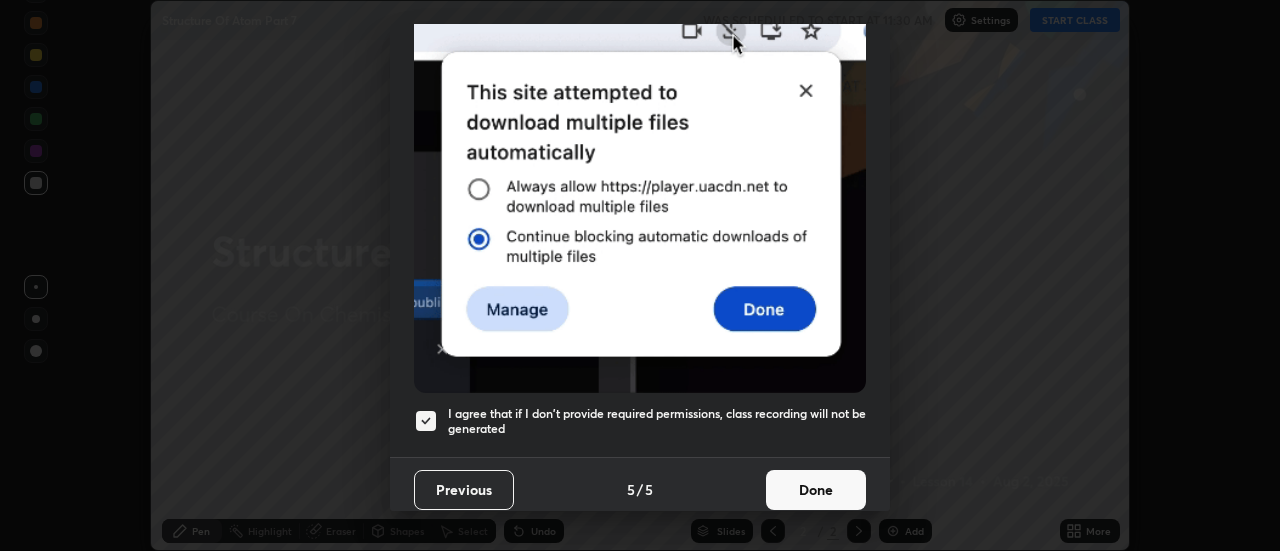 click on "Done" at bounding box center (816, 490) 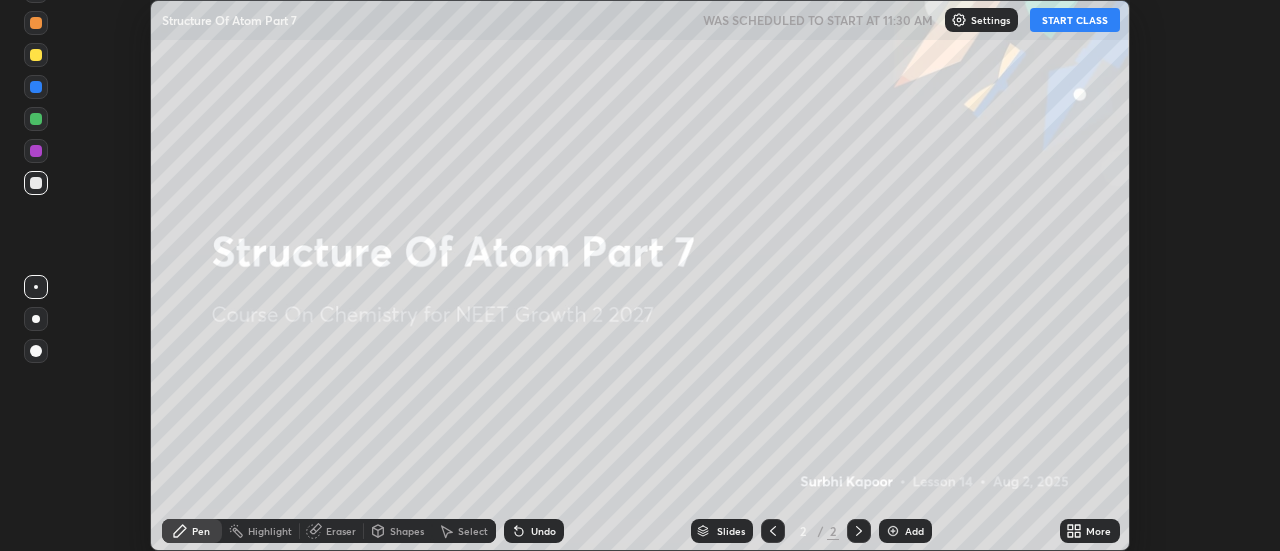 click on "START CLASS" at bounding box center [1075, 20] 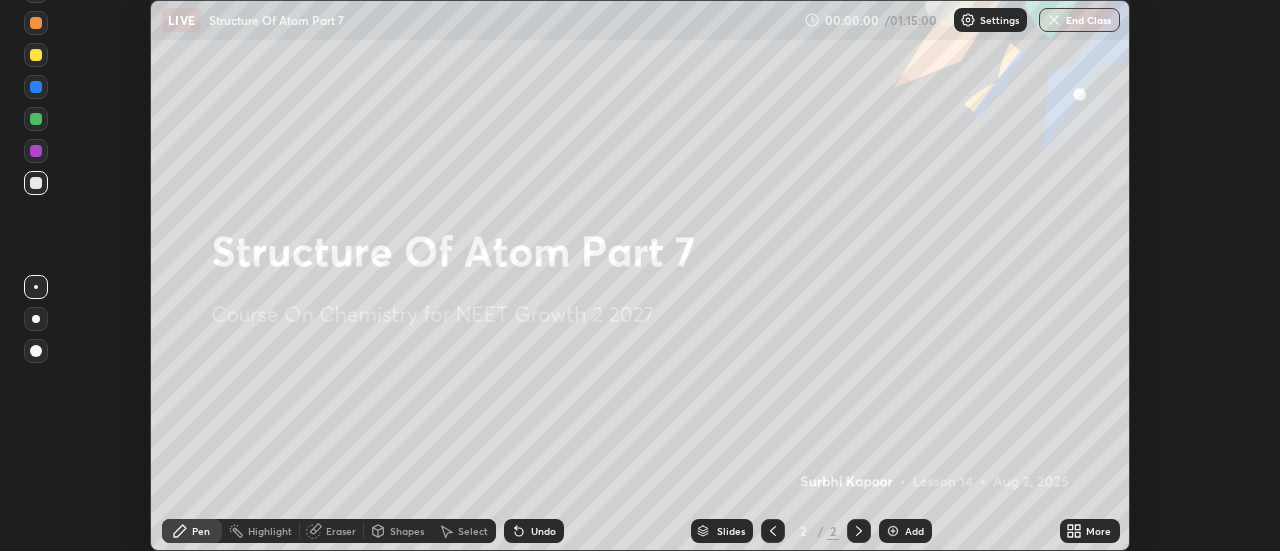 click on "More" at bounding box center (1090, 531) 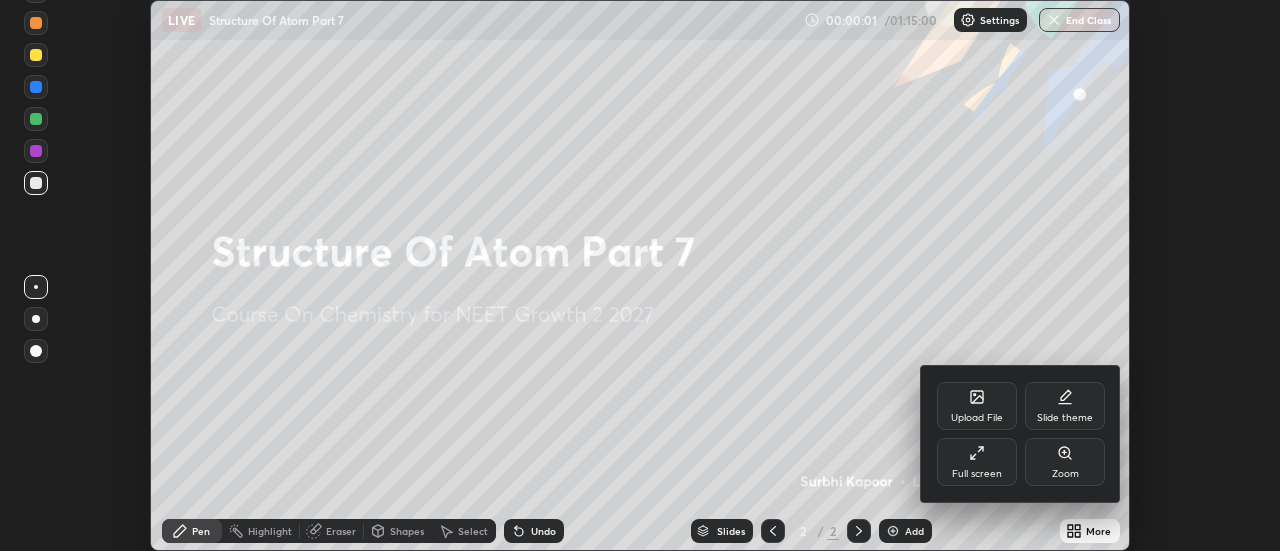 click 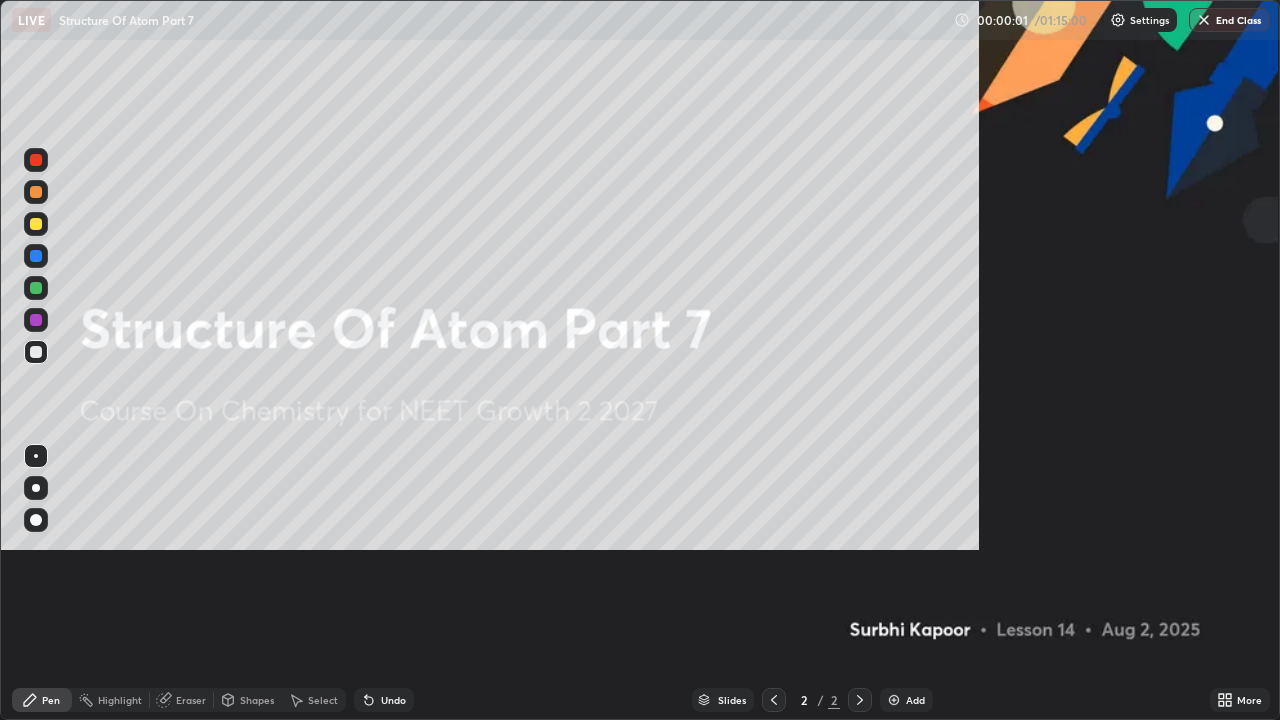 scroll, scrollTop: 99280, scrollLeft: 98720, axis: both 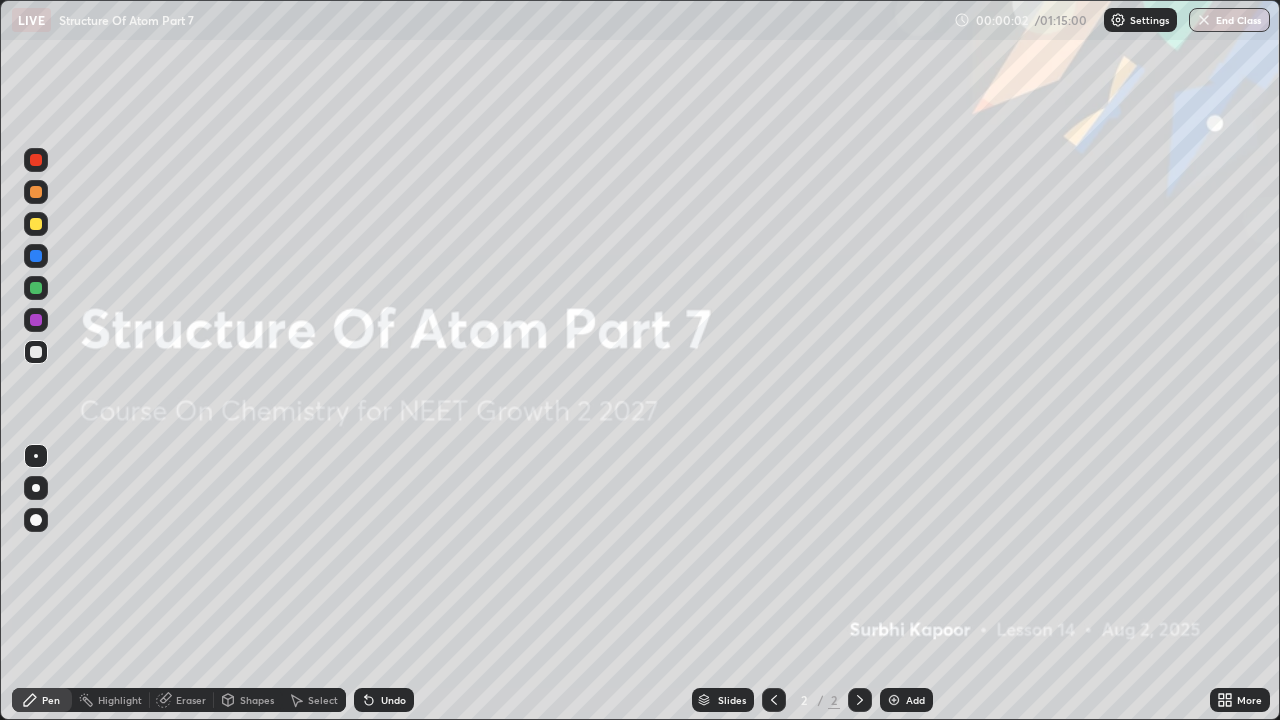 click on "Add" at bounding box center (915, 700) 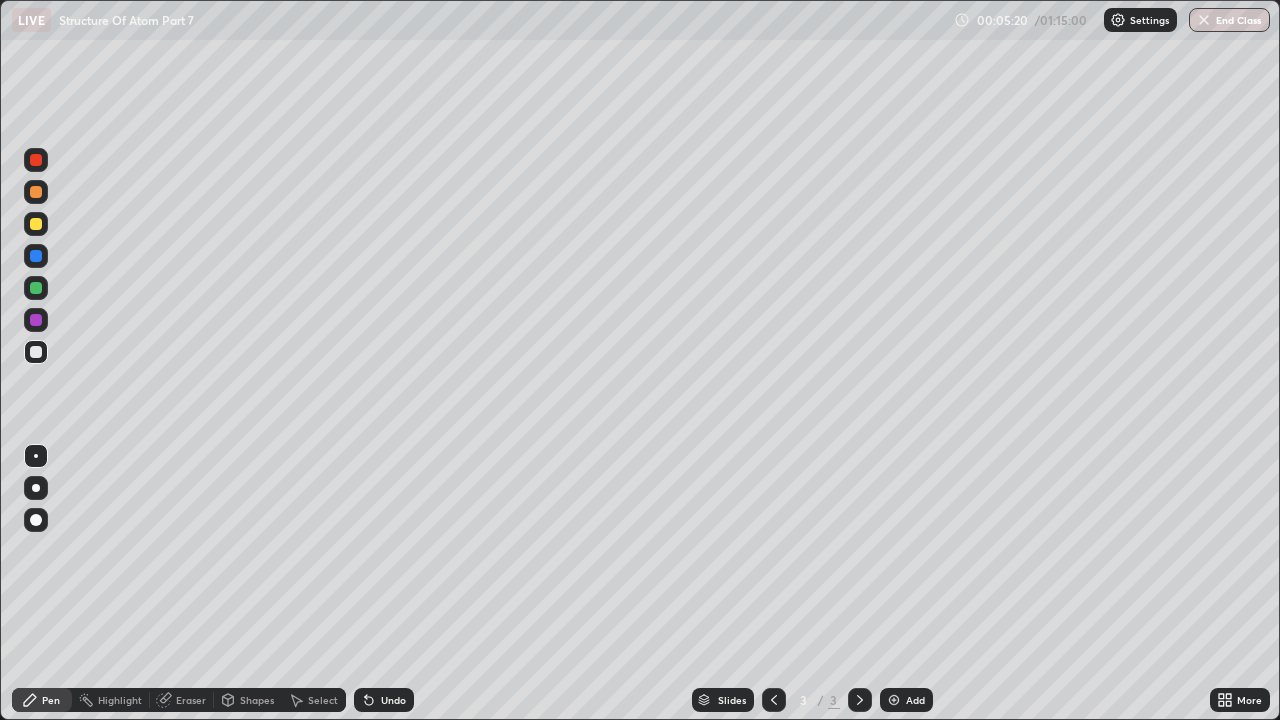 click on "Add" at bounding box center [915, 700] 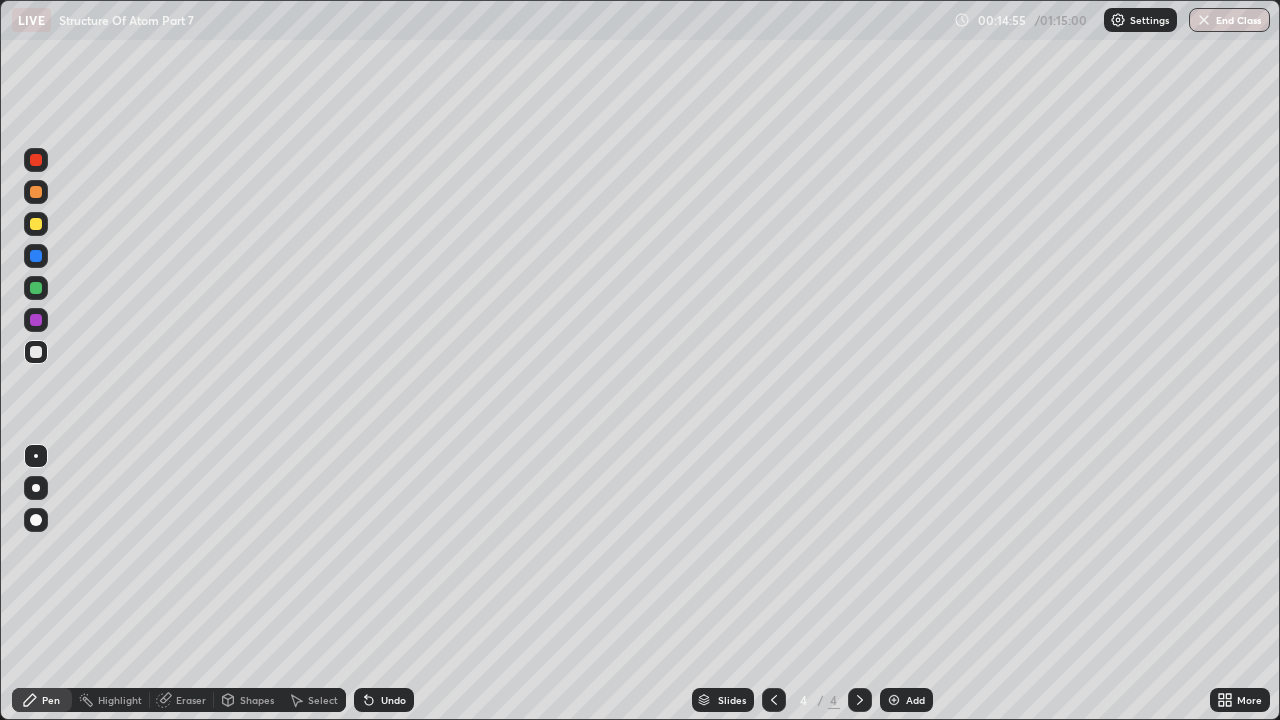 click on "Add" at bounding box center (915, 700) 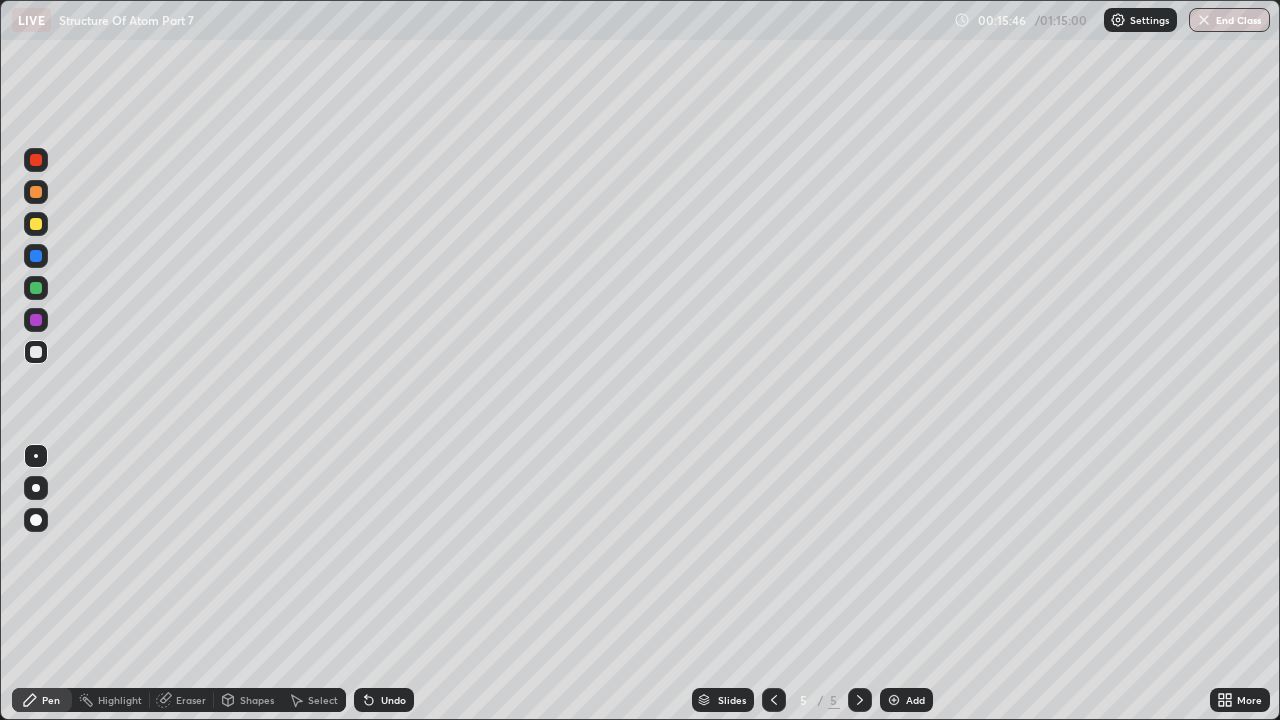 click 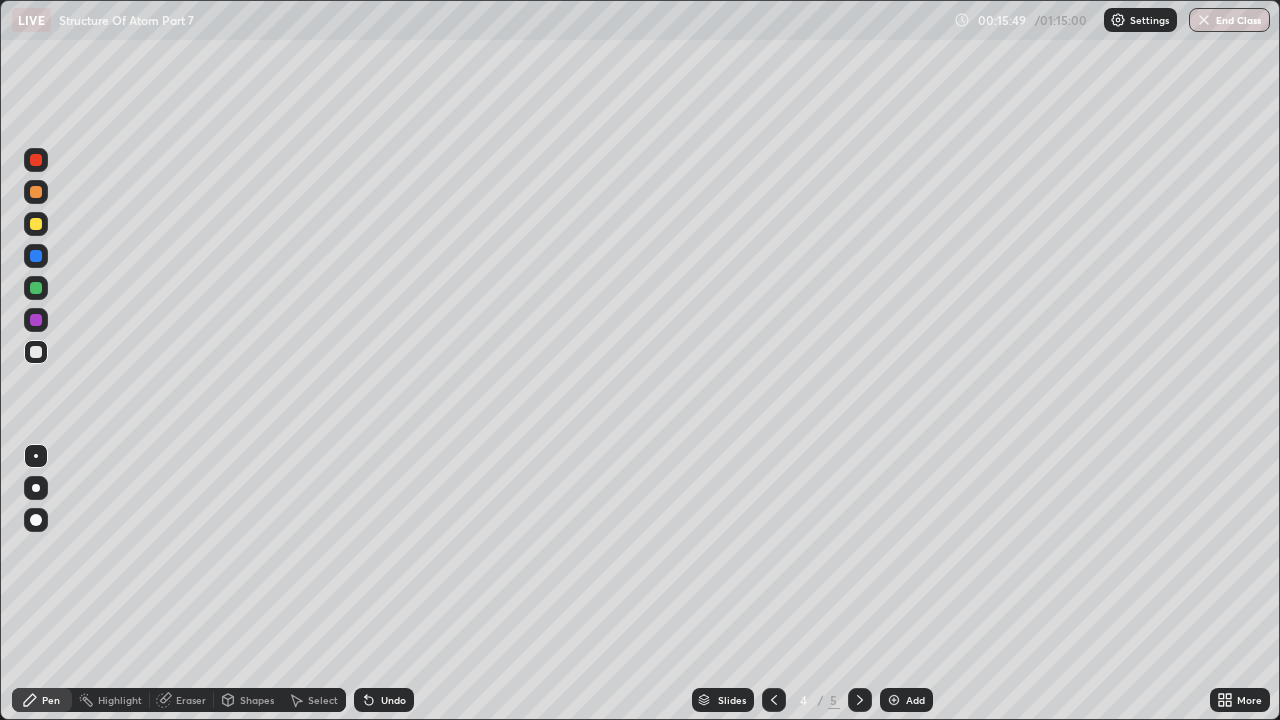 click at bounding box center (860, 700) 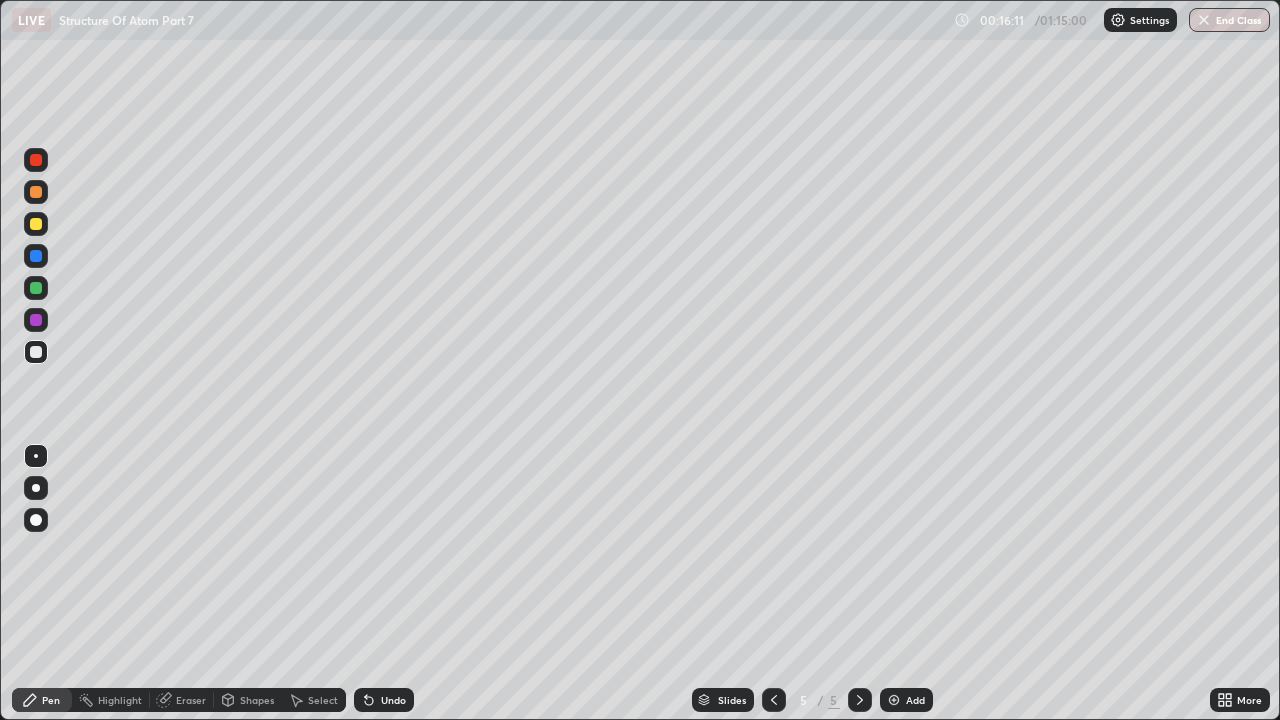 click 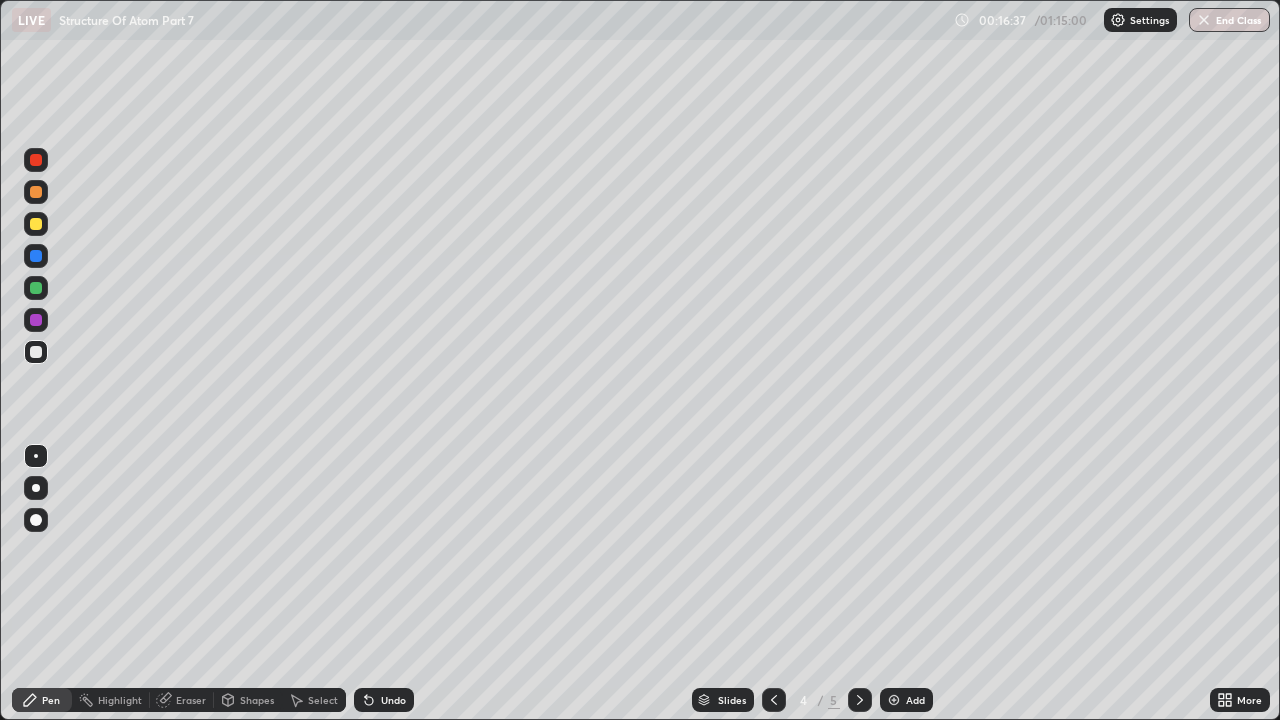 click 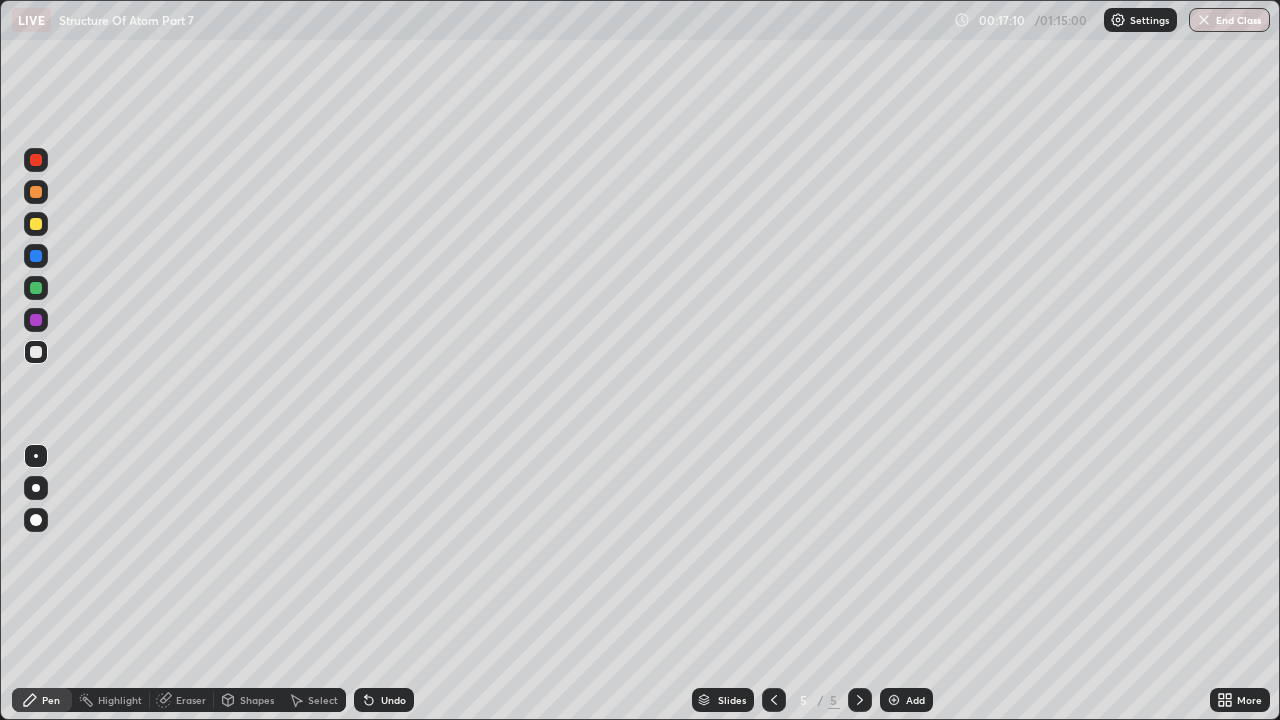 click 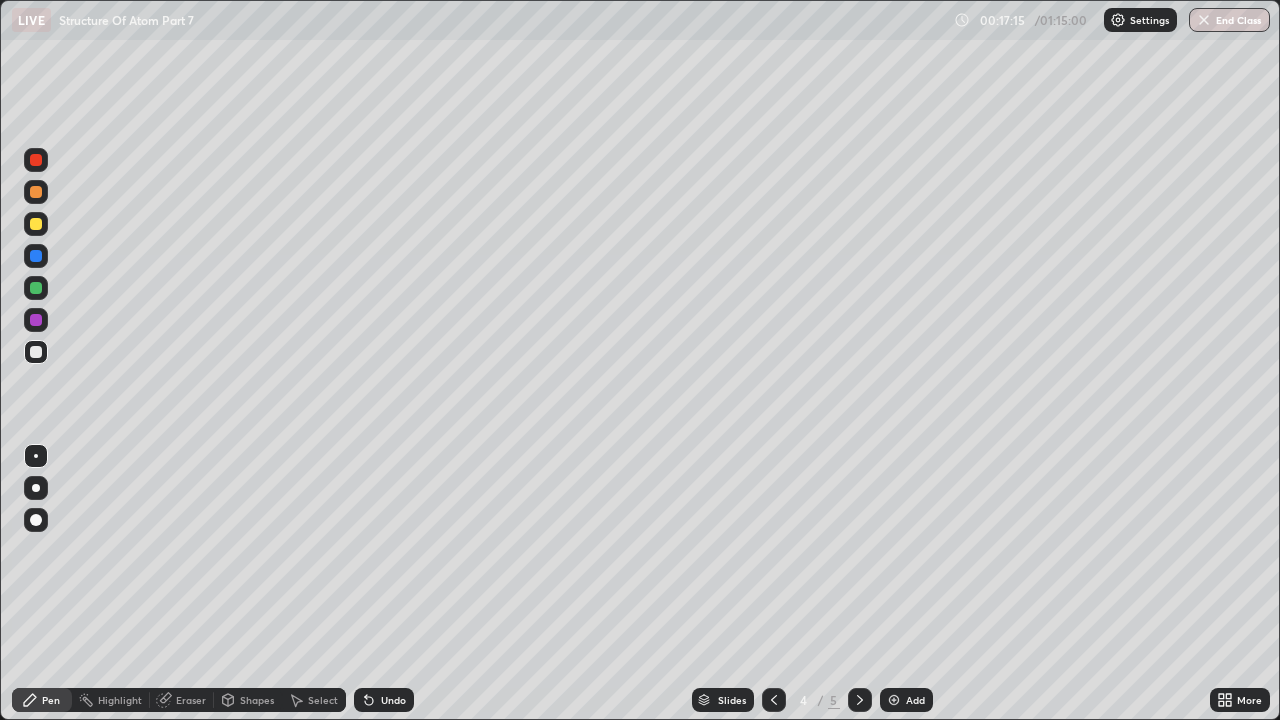click 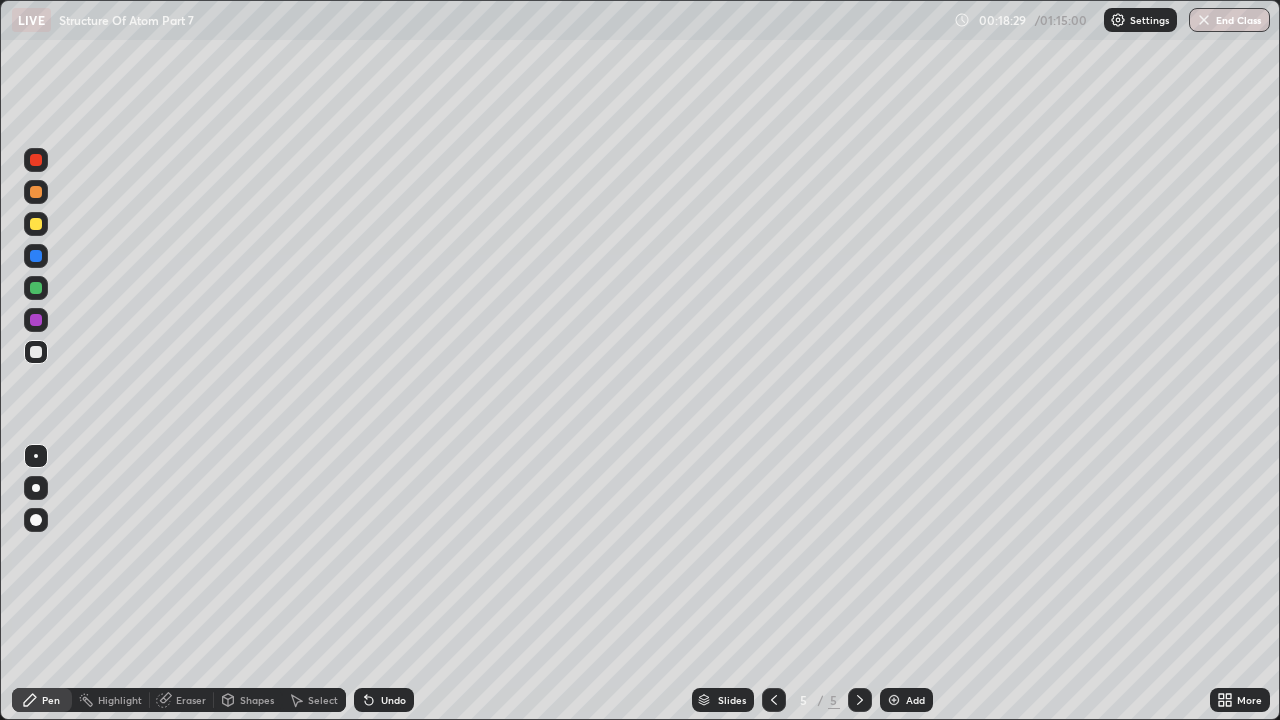 click on "Eraser" at bounding box center (191, 700) 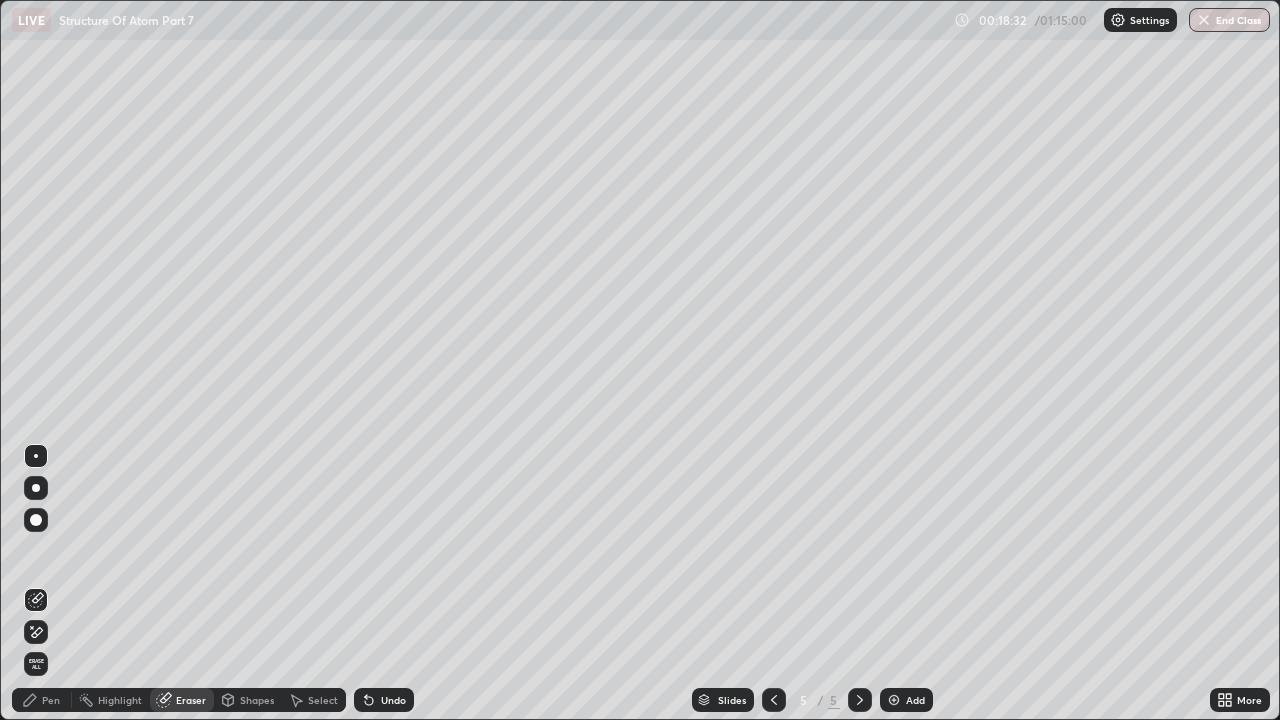 click on "Pen" at bounding box center [42, 700] 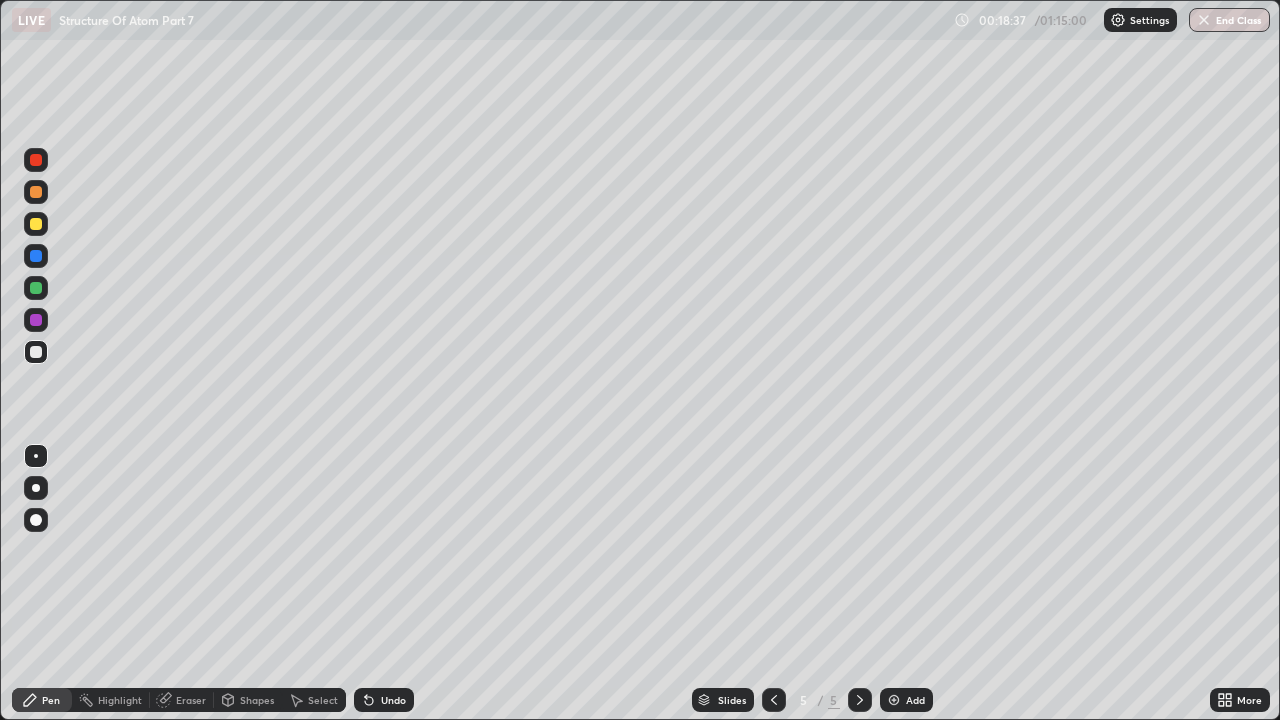 click on "Eraser" at bounding box center [191, 700] 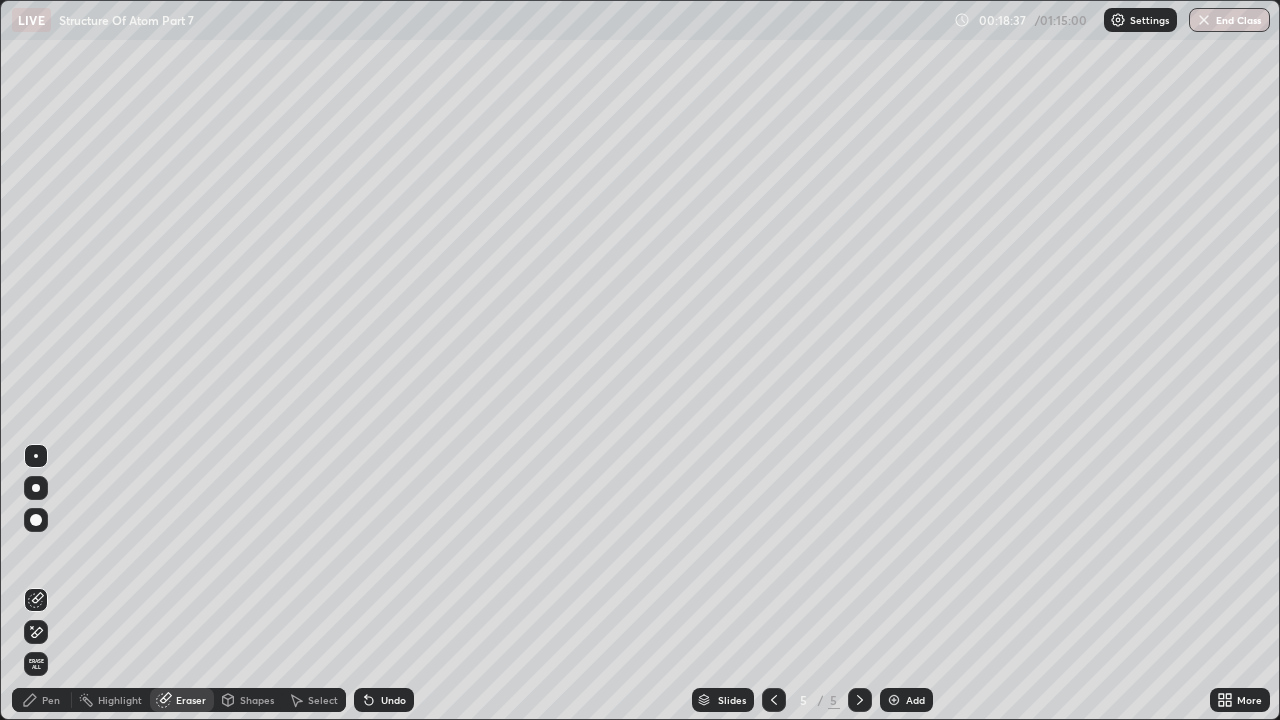 click on "Eraser" at bounding box center [182, 700] 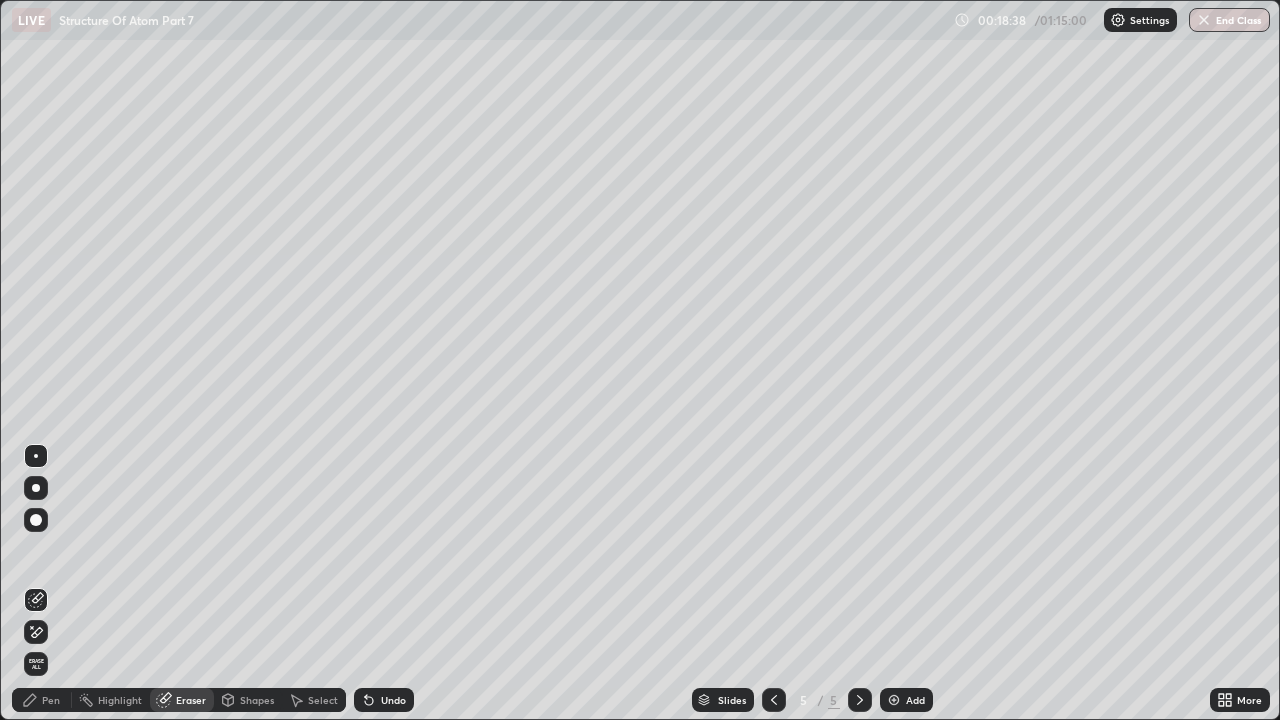 click on "Eraser" at bounding box center [182, 700] 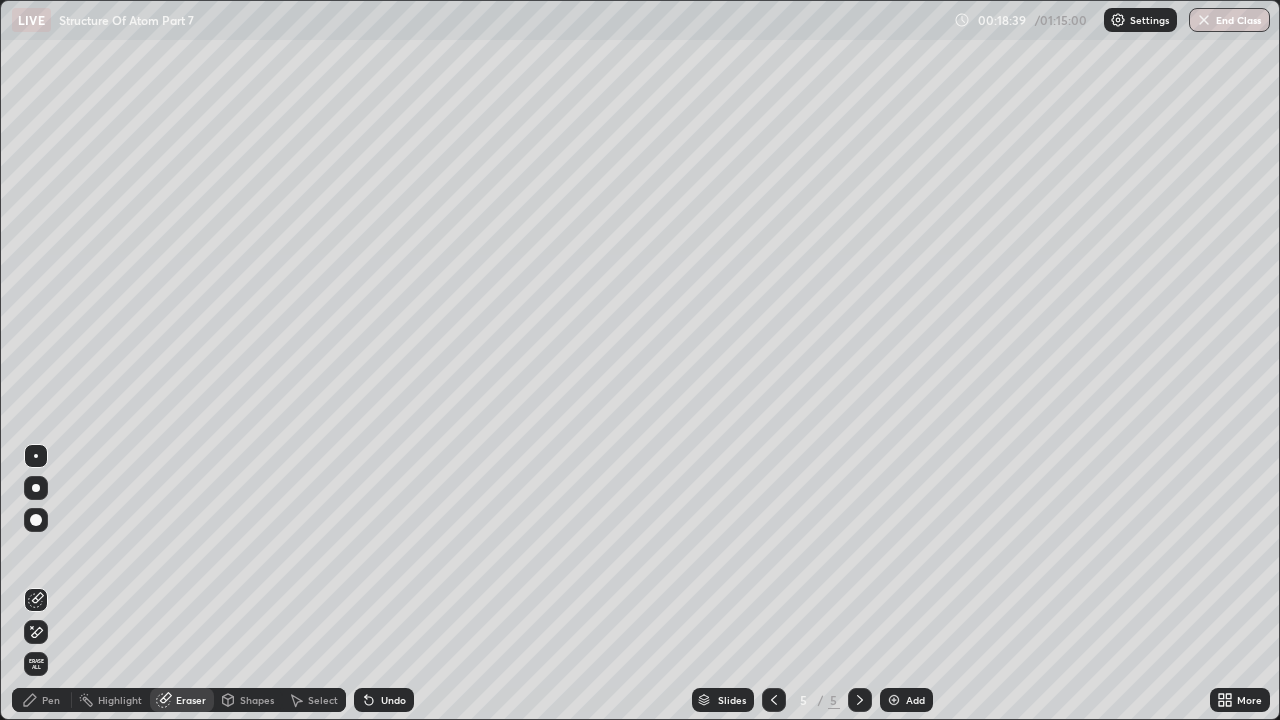 click on "Undo" at bounding box center [384, 700] 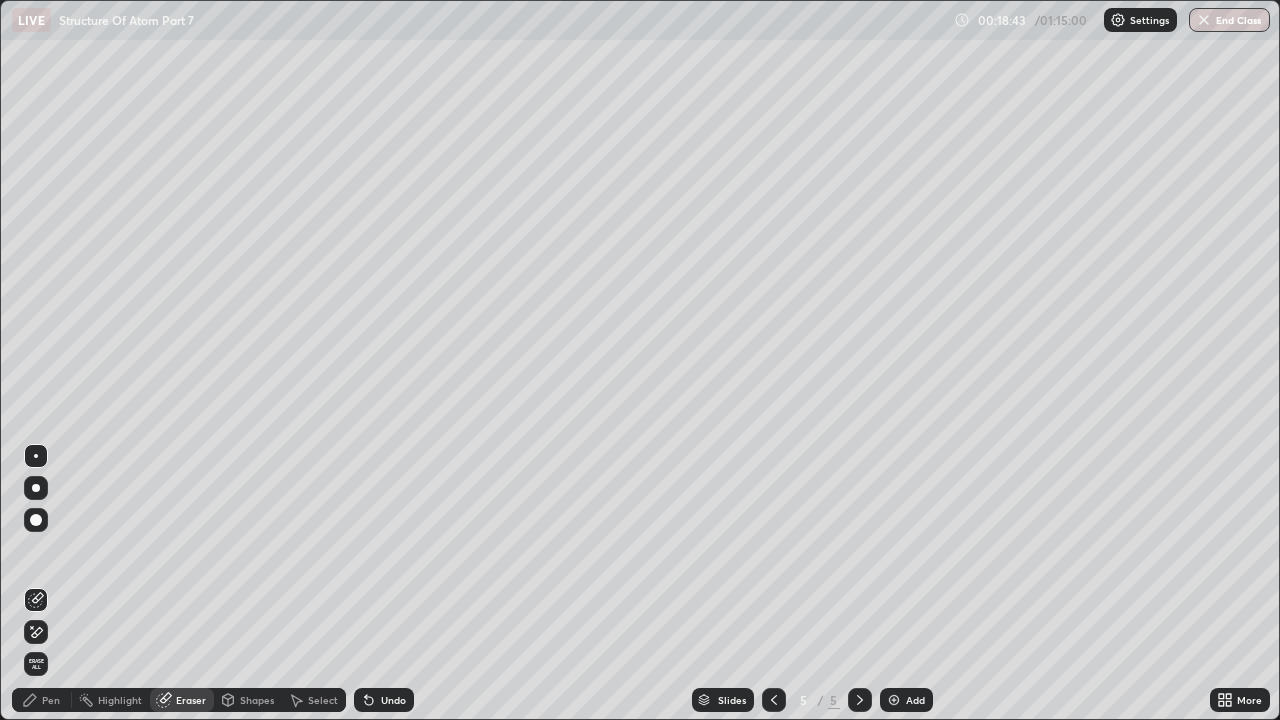 click on "Pen" at bounding box center (42, 700) 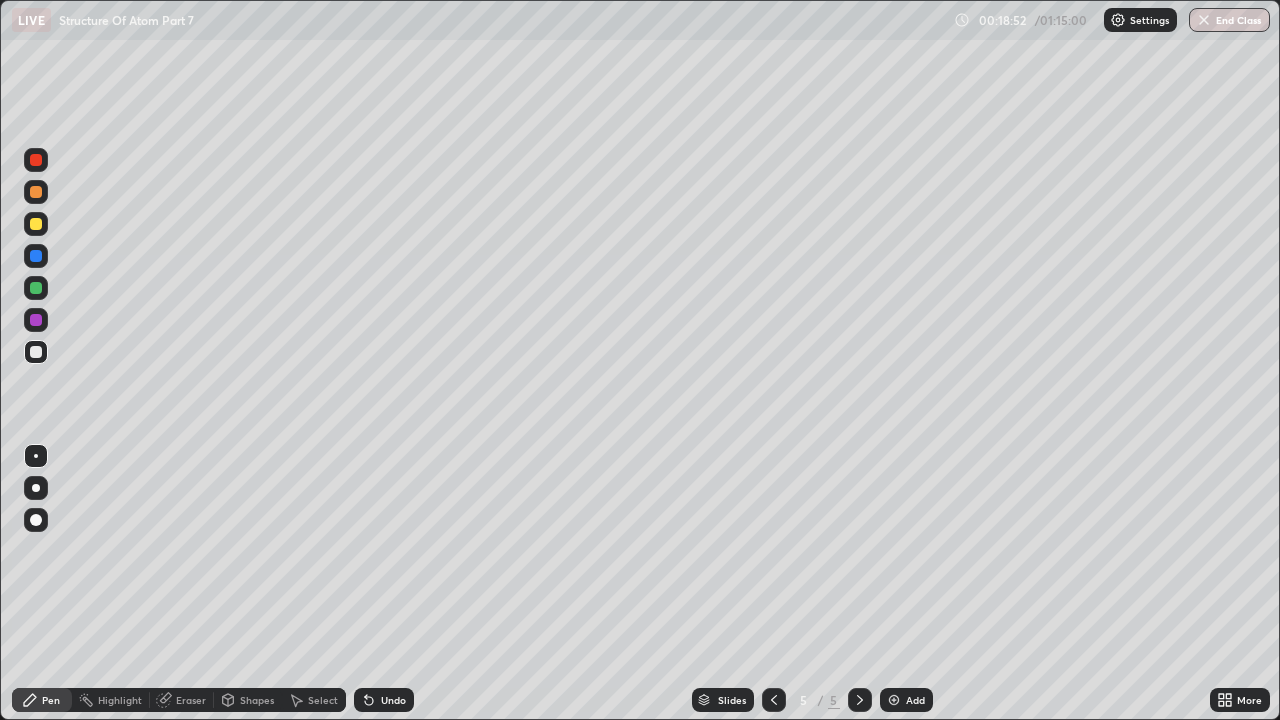 click on "Eraser" at bounding box center [182, 700] 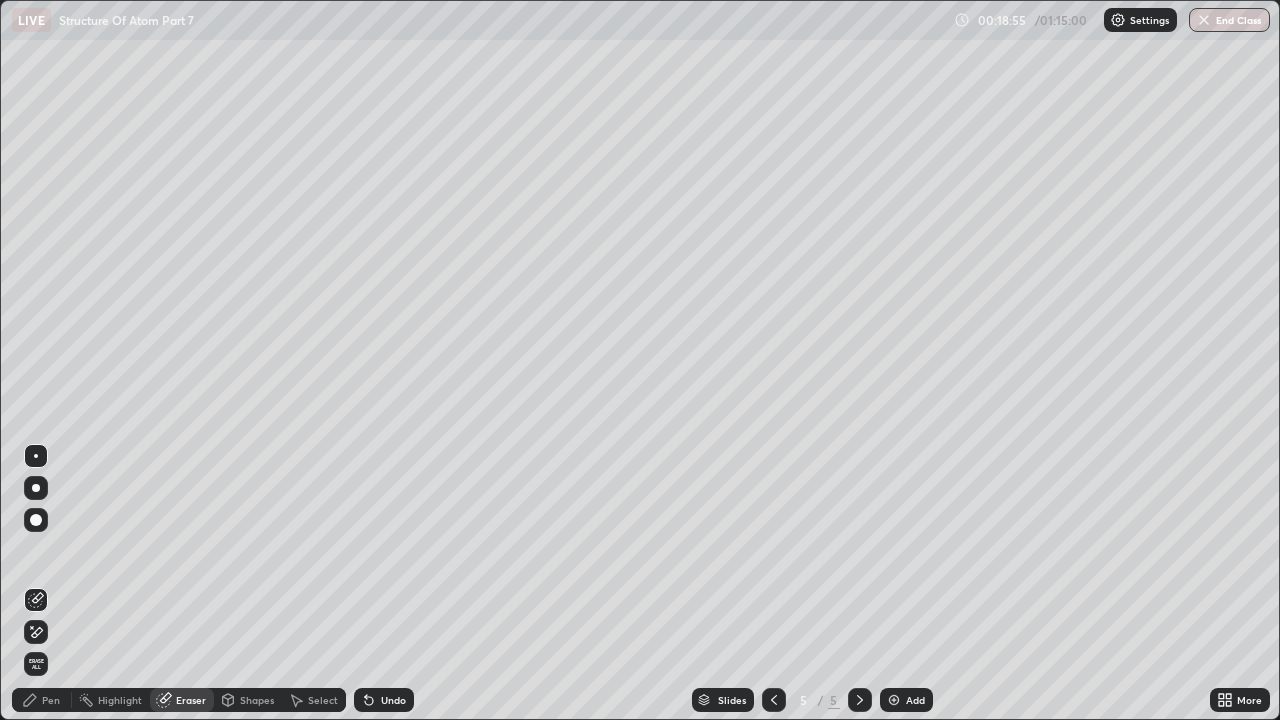 click on "Pen" at bounding box center (51, 700) 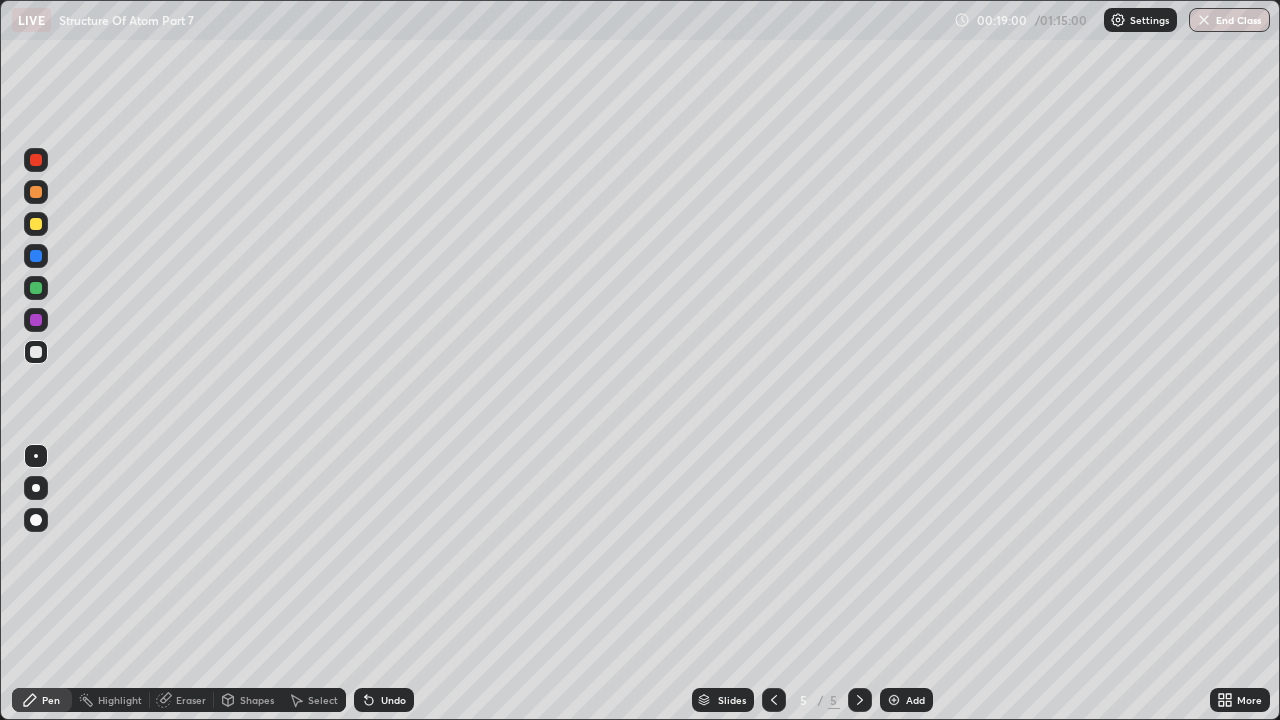 click on "Pen" at bounding box center (51, 700) 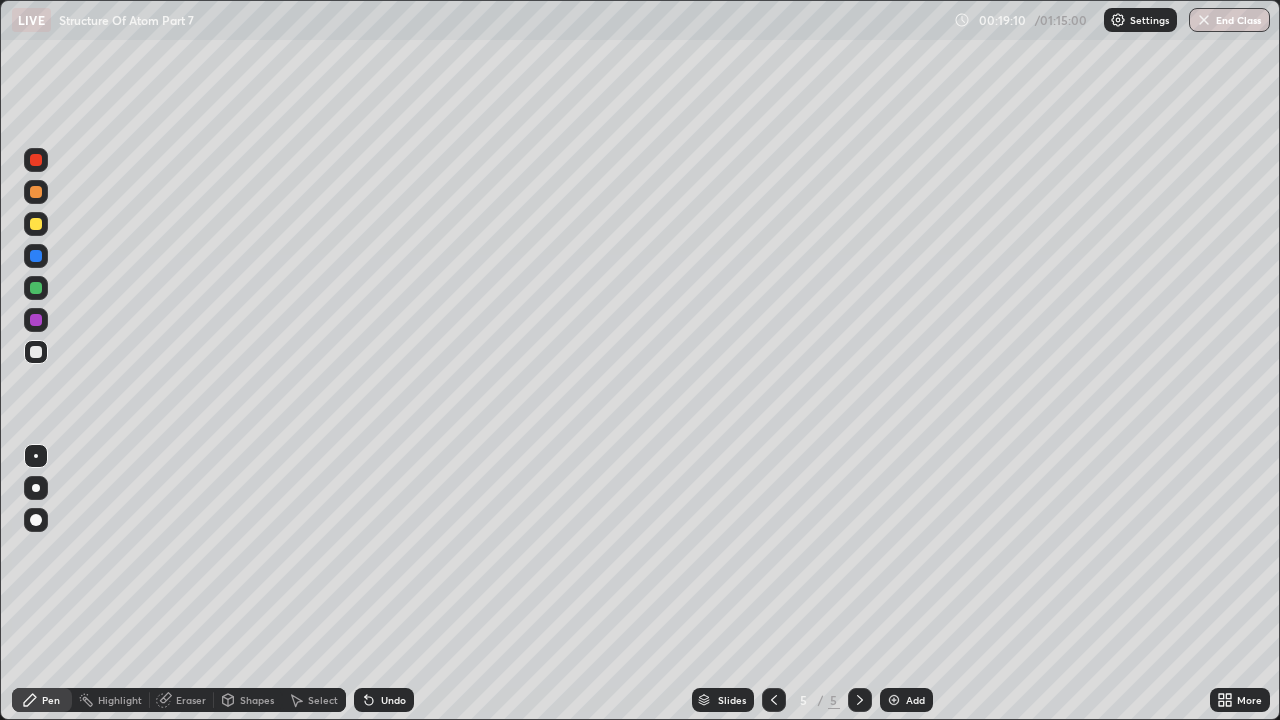 click on "Undo" at bounding box center (393, 700) 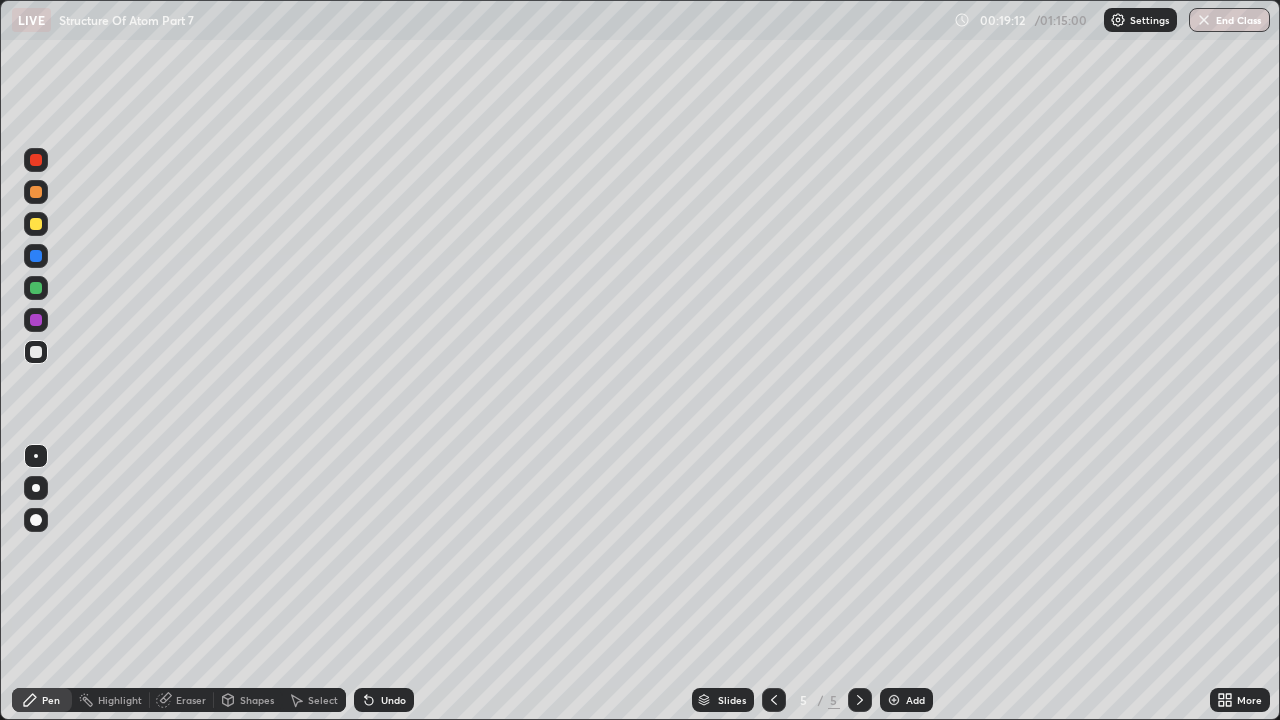 click on "Eraser" at bounding box center [182, 700] 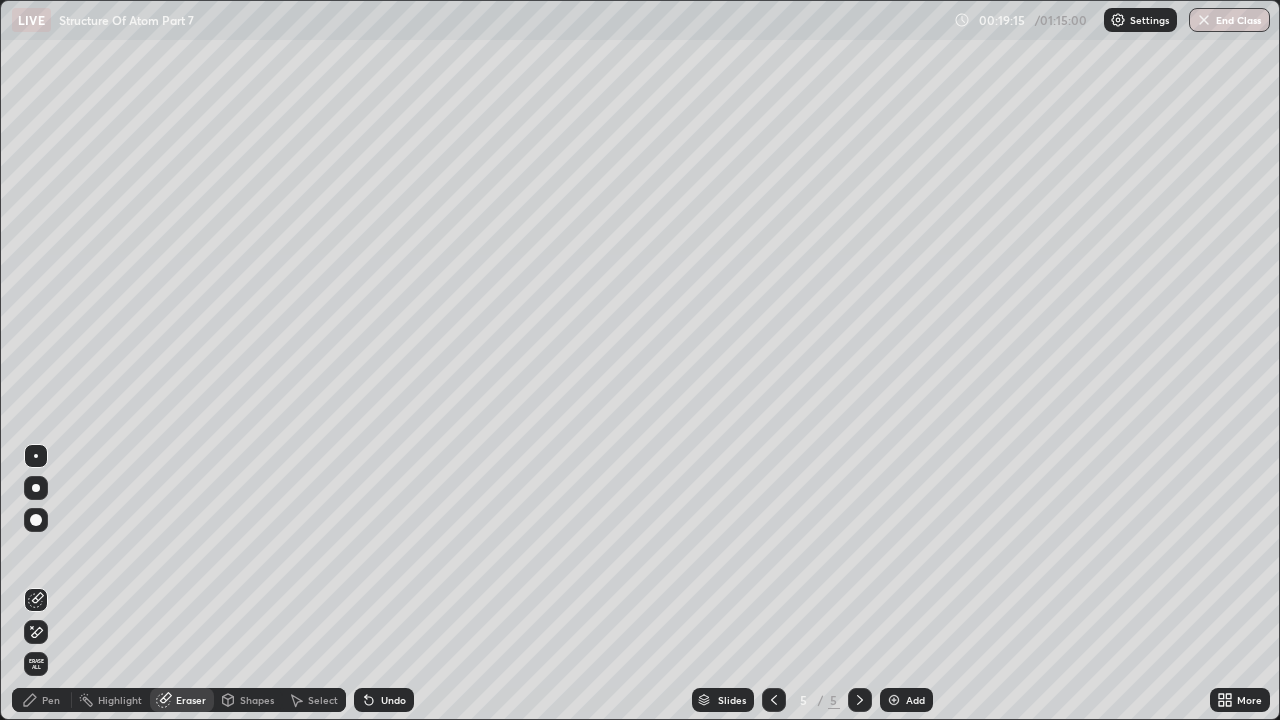 click on "Pen" at bounding box center [51, 700] 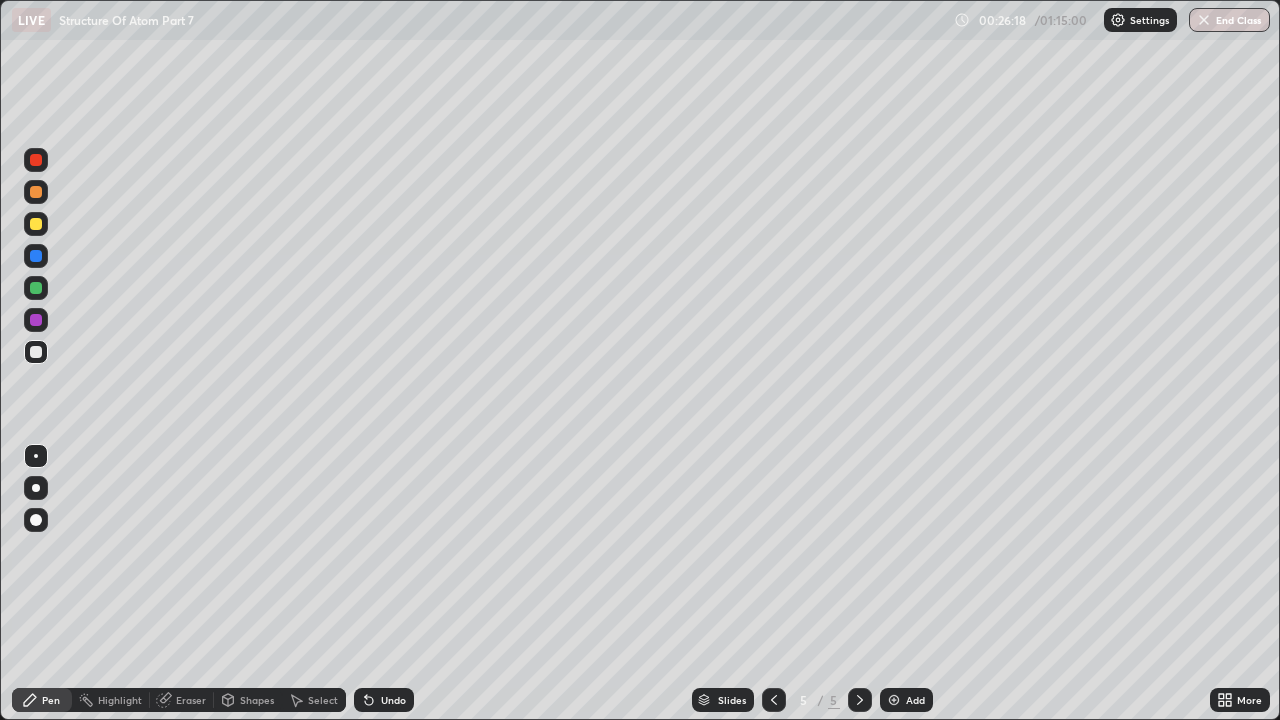 click 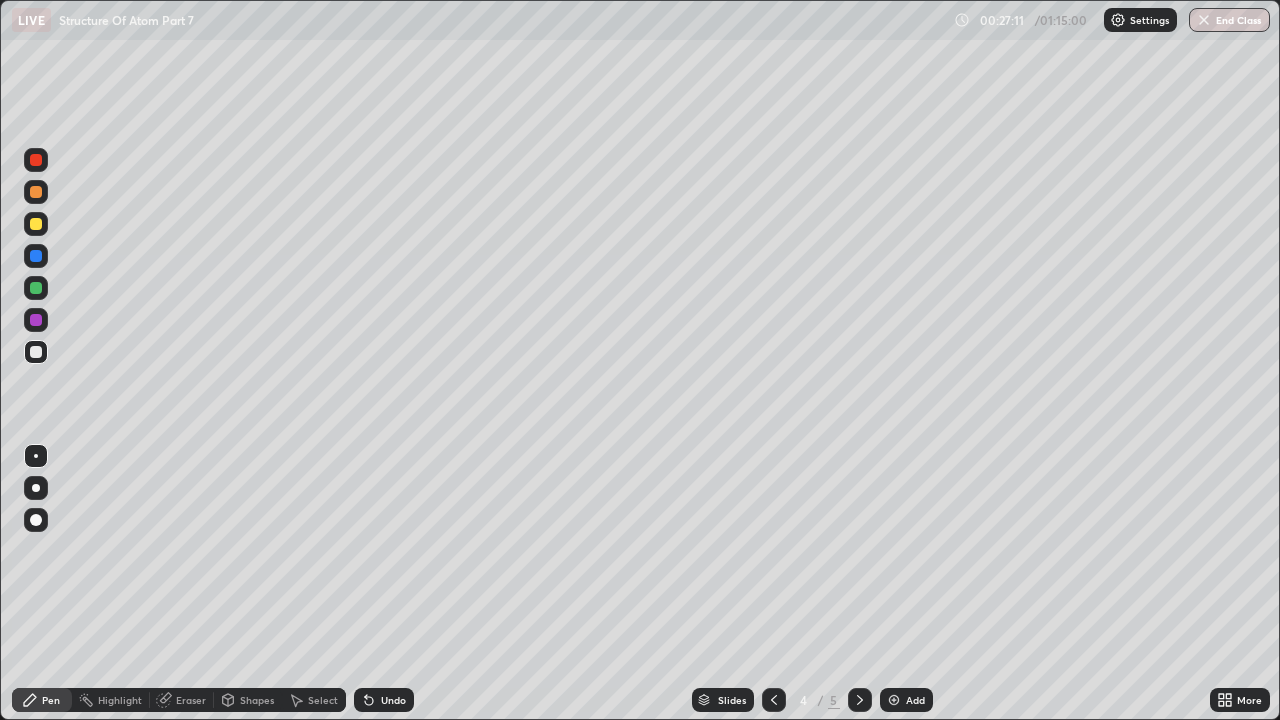 click 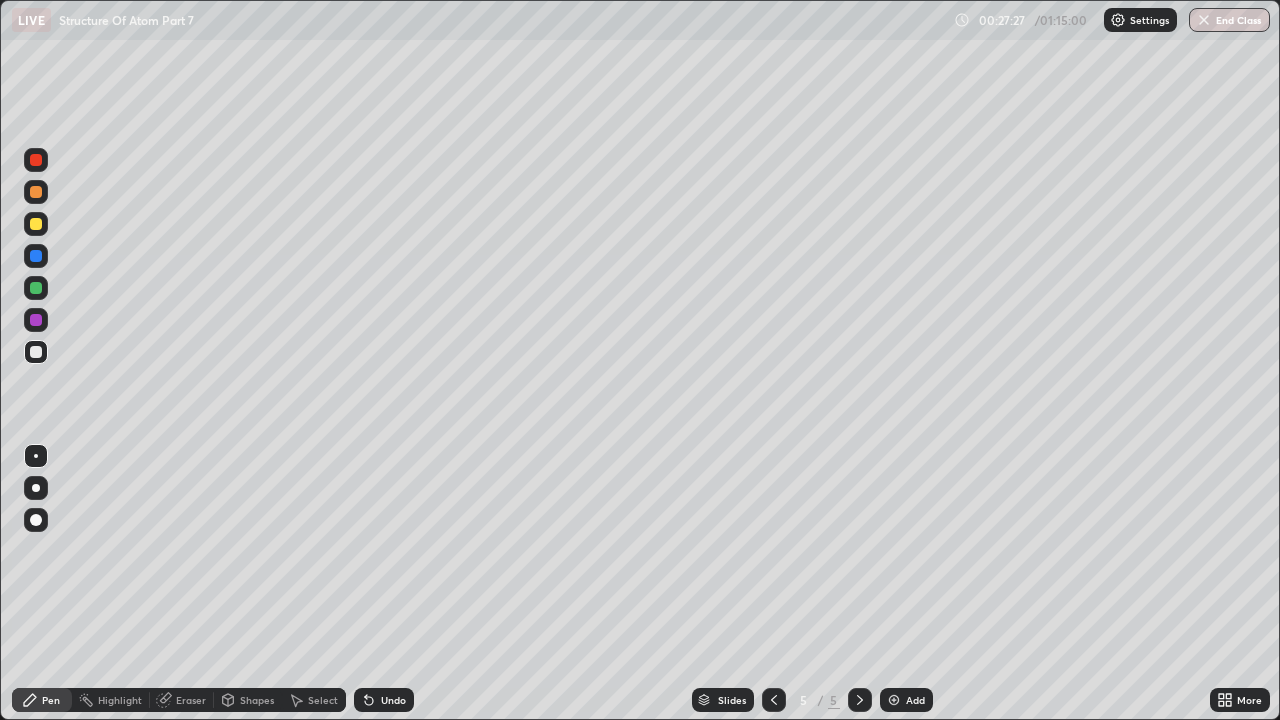 click at bounding box center [36, 560] 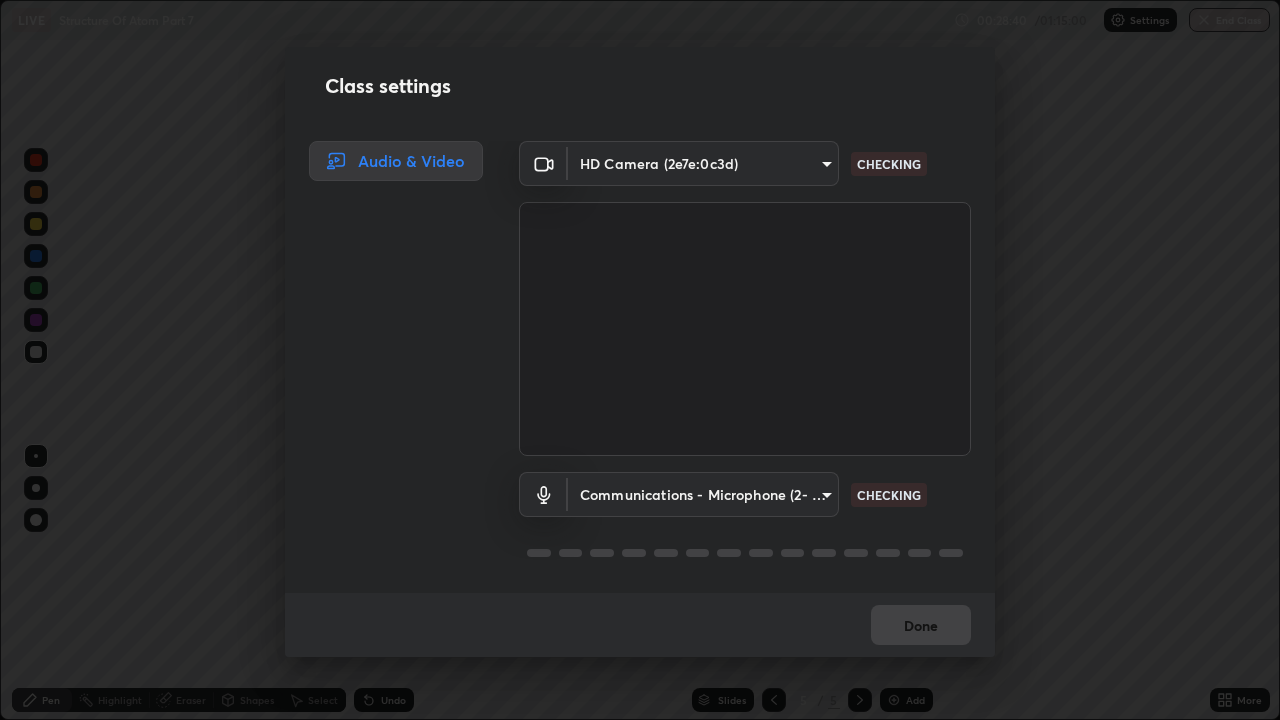 click at bounding box center [745, 329] 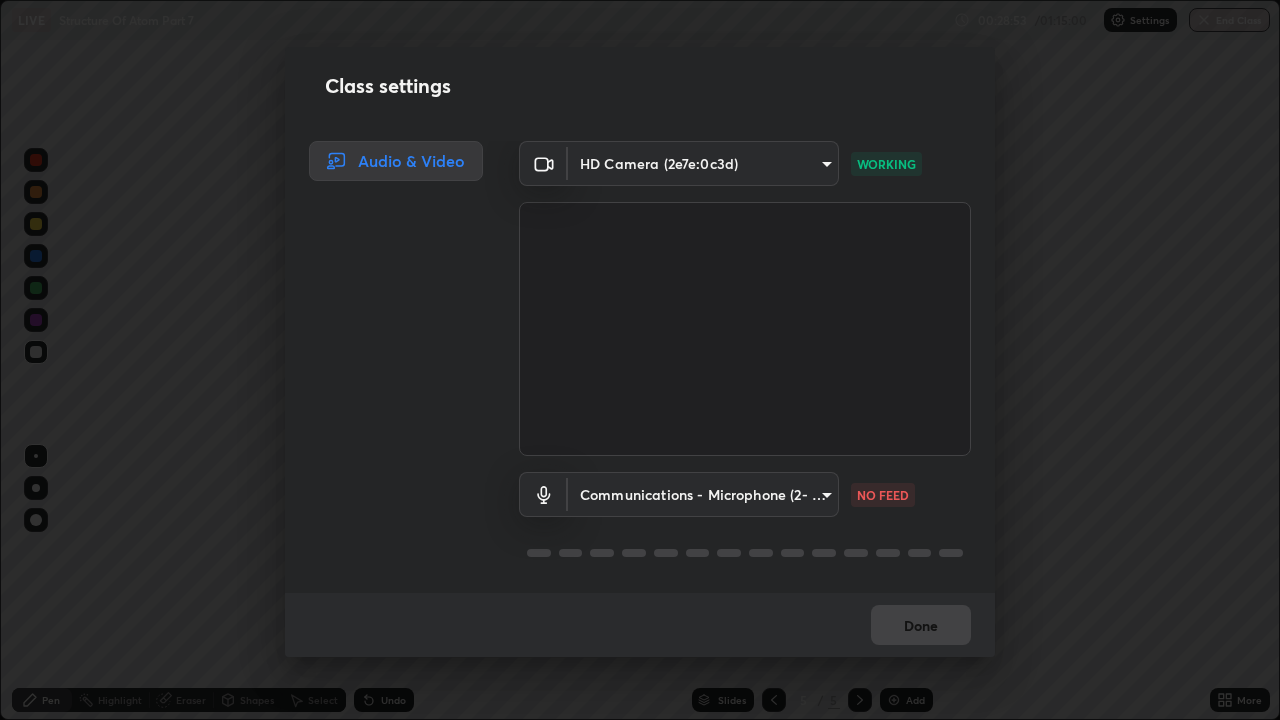 scroll, scrollTop: 2, scrollLeft: 0, axis: vertical 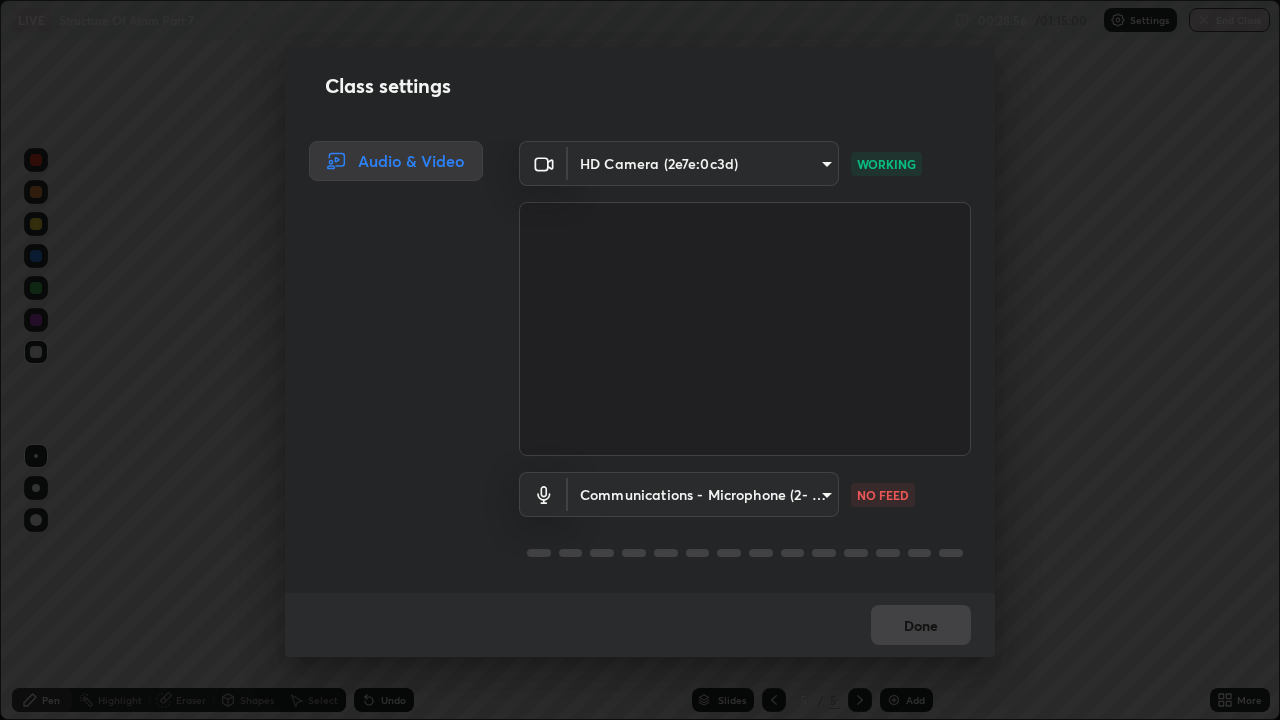 click on "NO FEED" at bounding box center [883, 495] 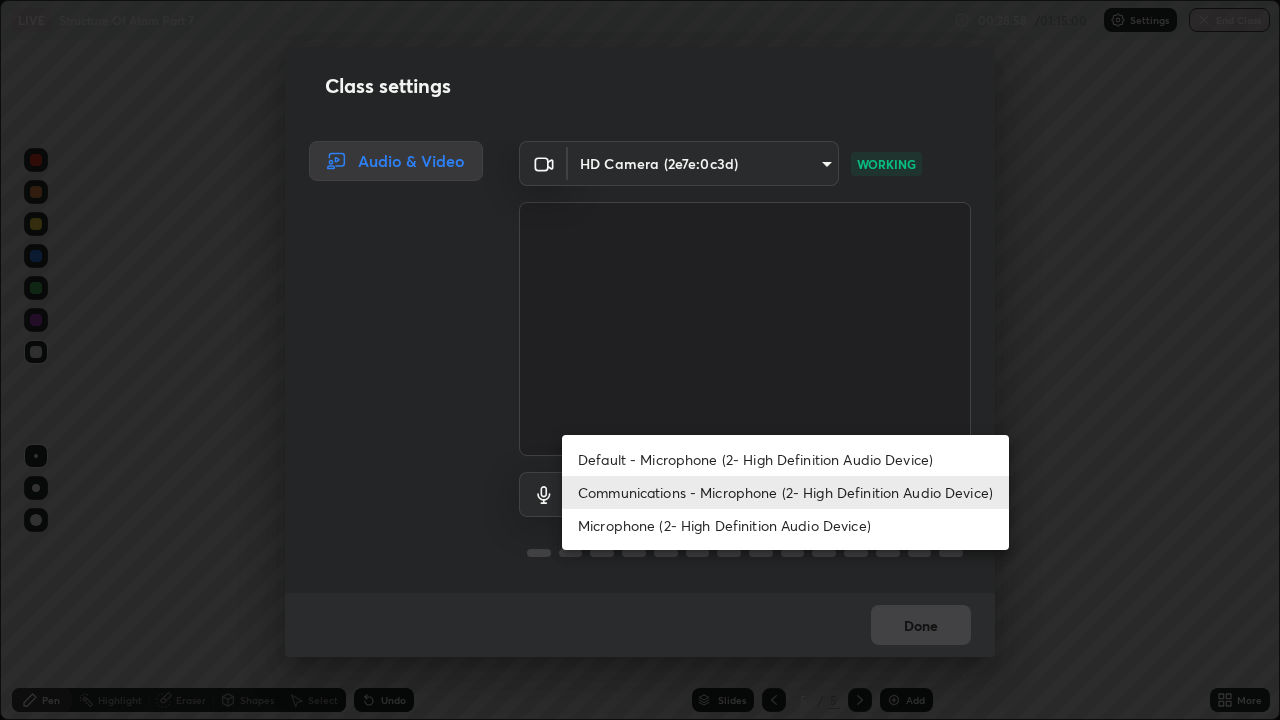 click on "Communications - Microphone (2- High Definition Audio Device)" at bounding box center [785, 492] 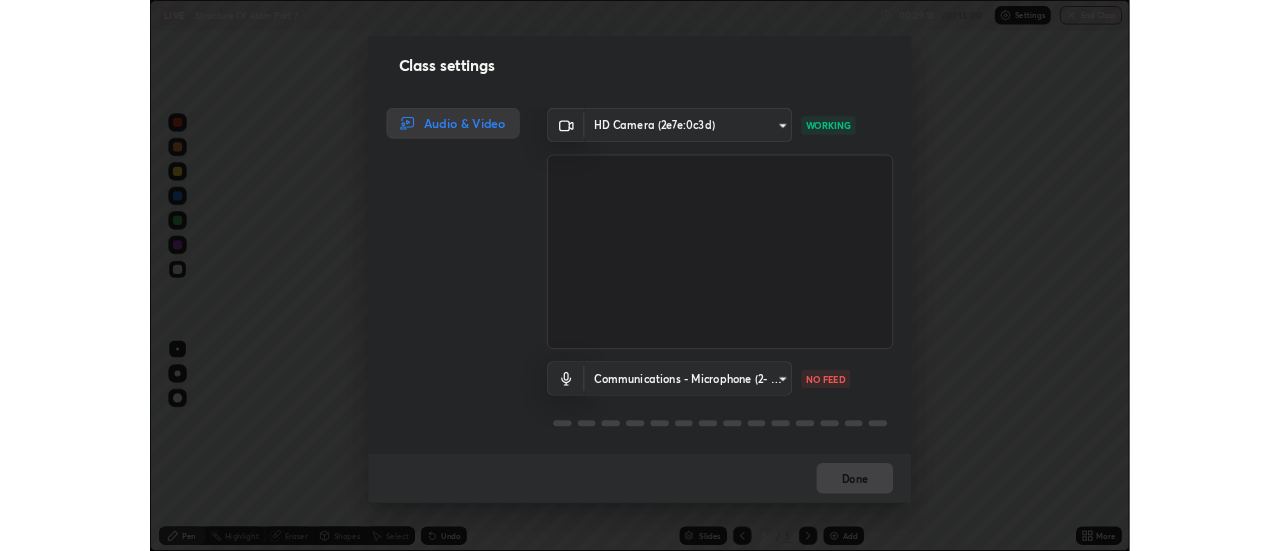 scroll, scrollTop: 2, scrollLeft: 0, axis: vertical 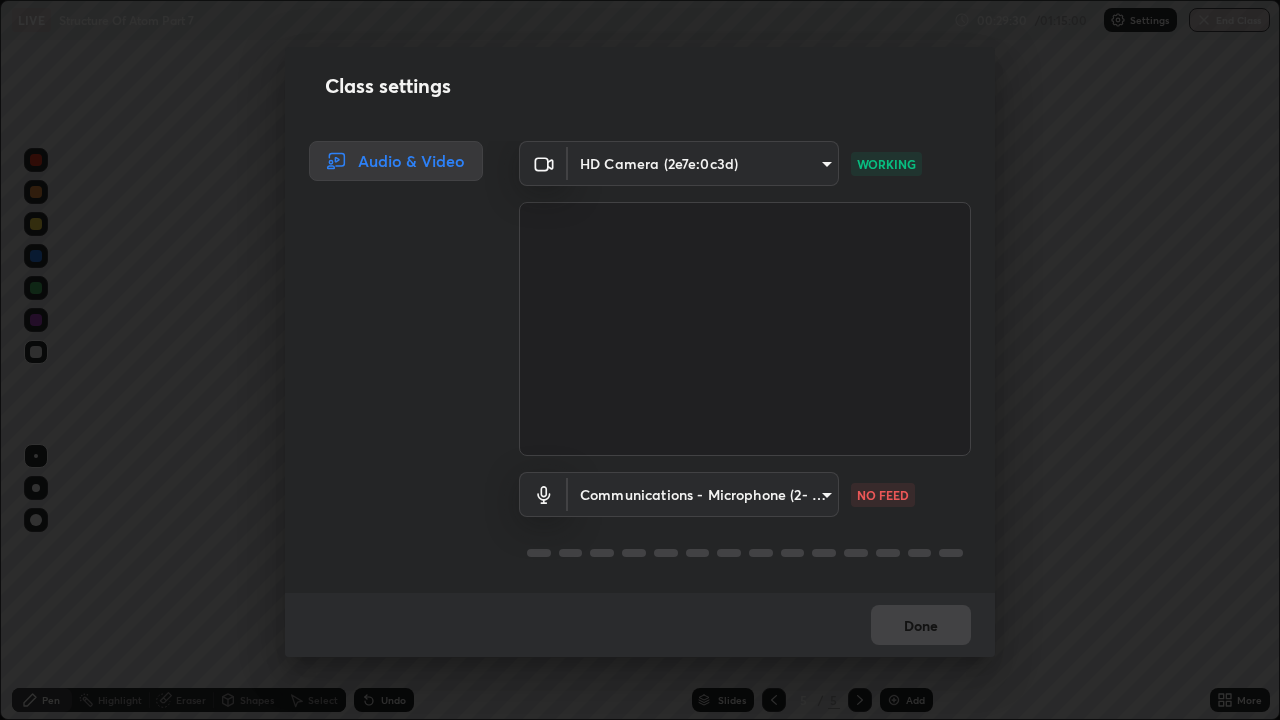 click on "Done" at bounding box center [640, 625] 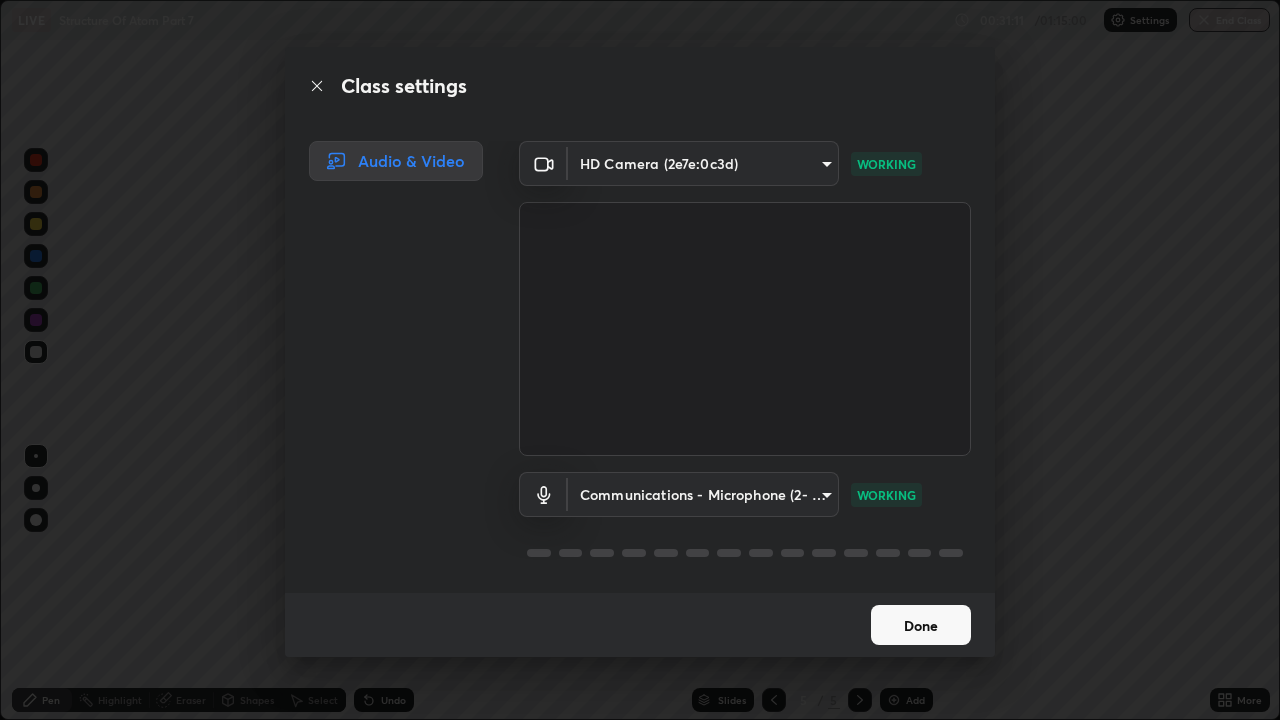 click on "Done" at bounding box center [921, 625] 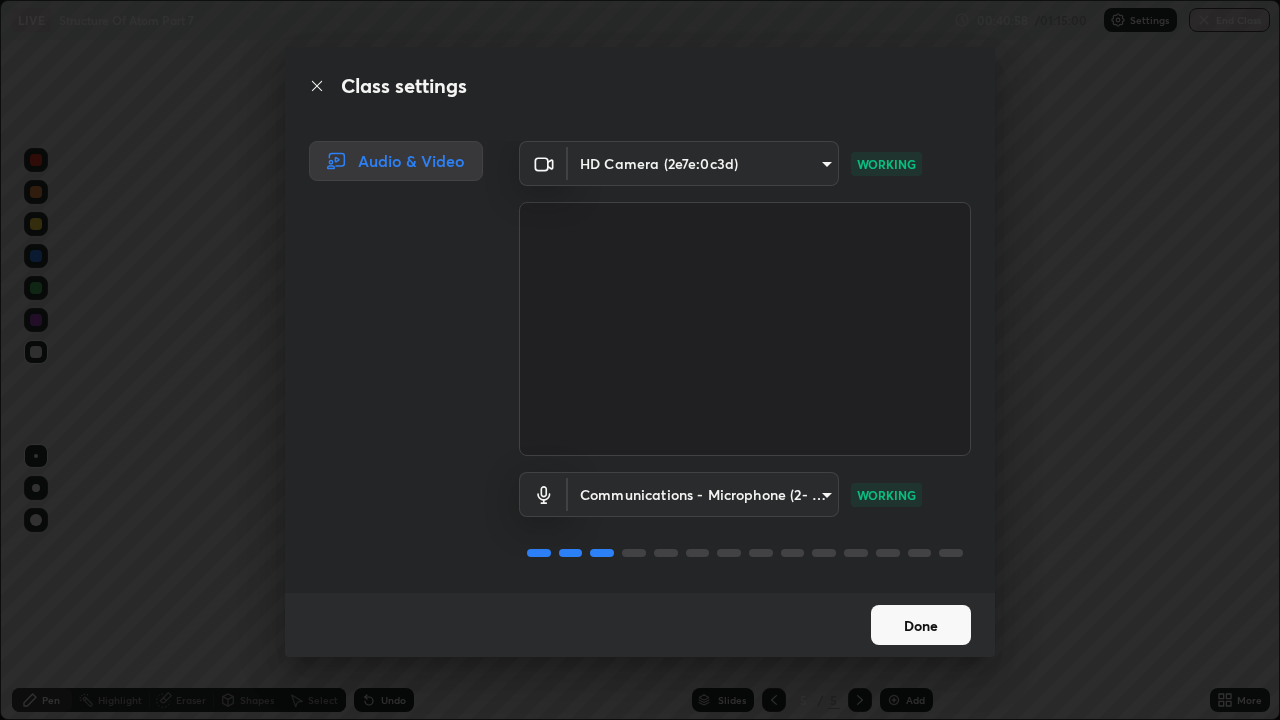 click on "Done" at bounding box center (921, 625) 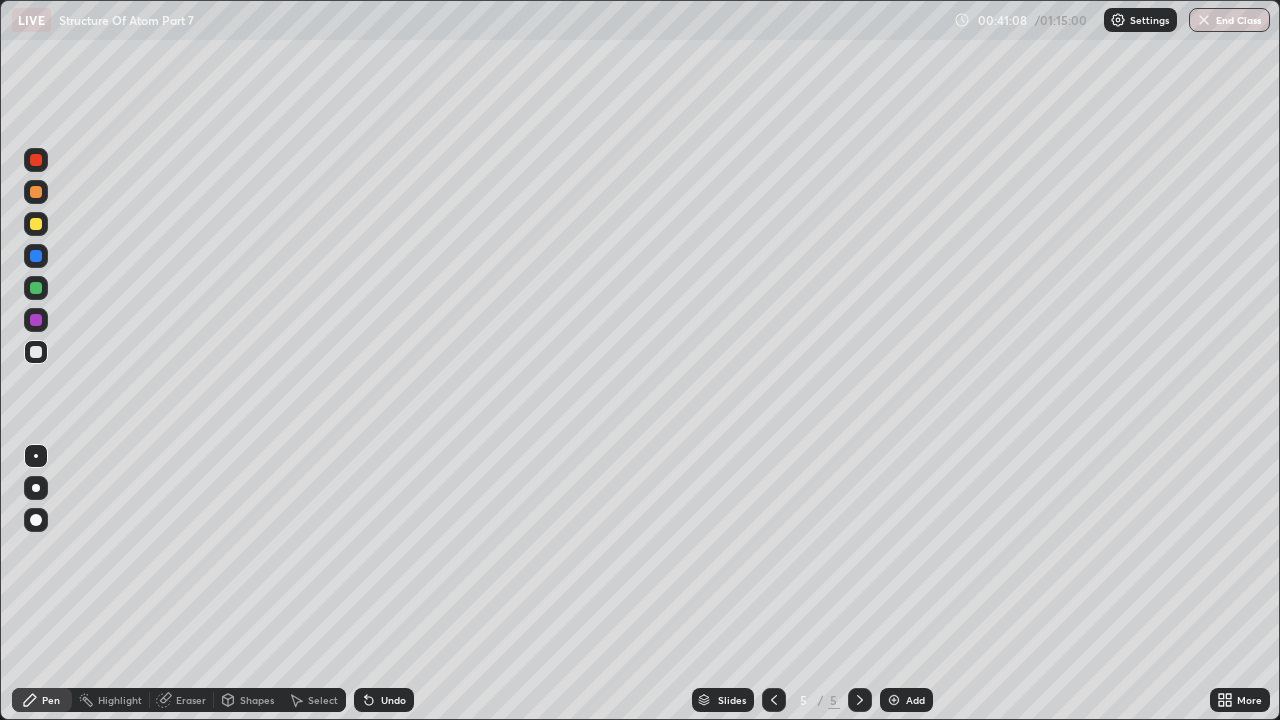 click on "Add" at bounding box center [915, 700] 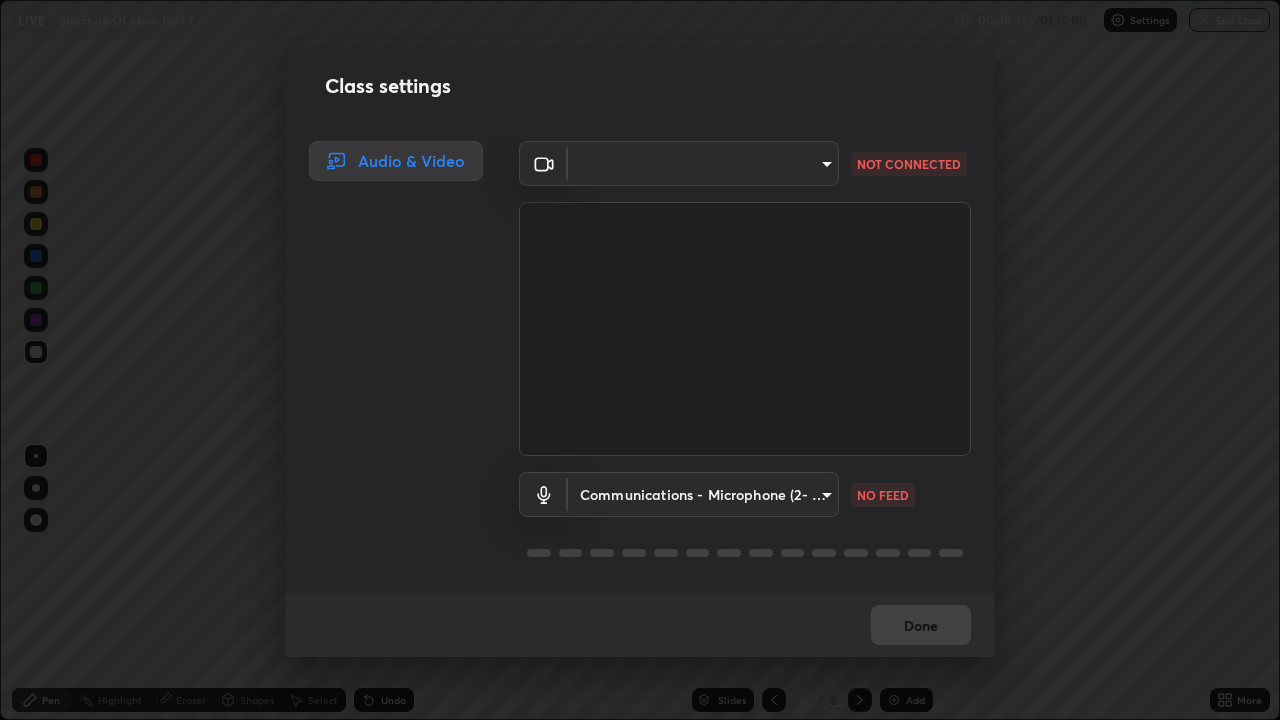 click on "Class settings Audio & Video ​ [HASH] NOT CONNECTED Communications - Microphone (2- High Definition Audio Device) communications NO FEED Done" at bounding box center [640, 360] 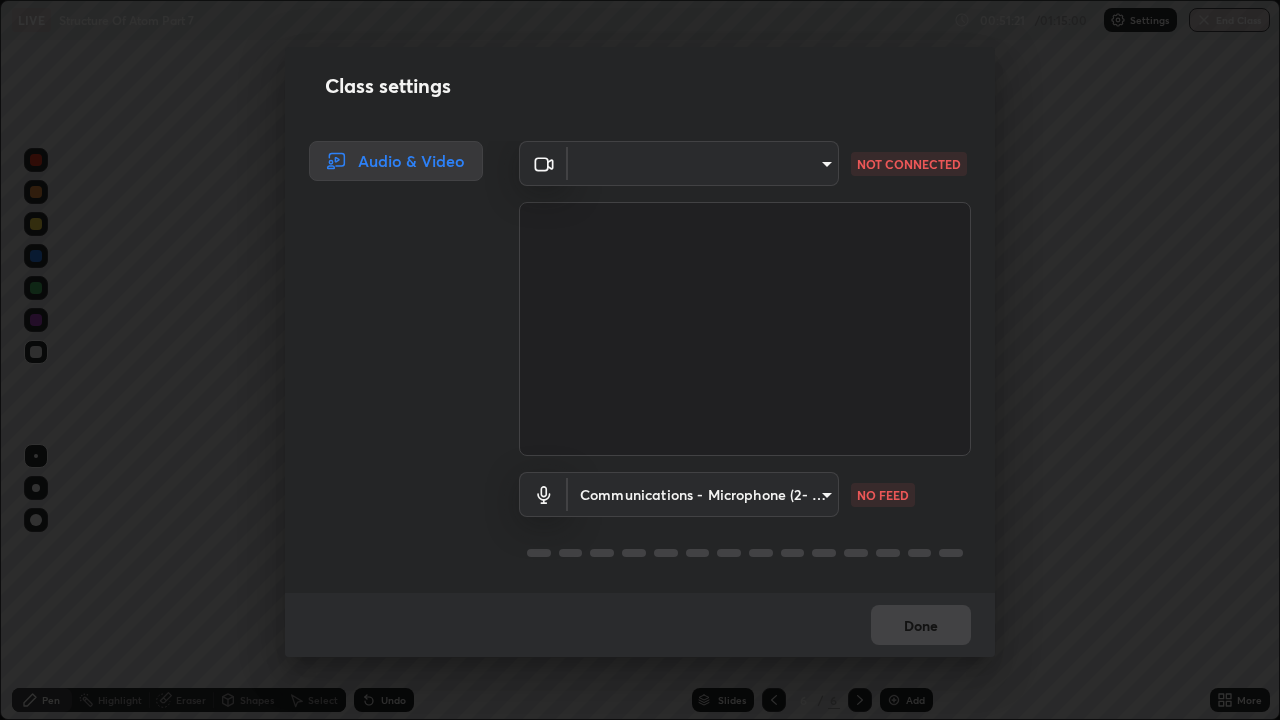 click on "Class settings Audio & Video ​ [HASH] NOT CONNECTED Communications - Microphone (2- High Definition Audio Device) communications NO FEED Done" at bounding box center (640, 360) 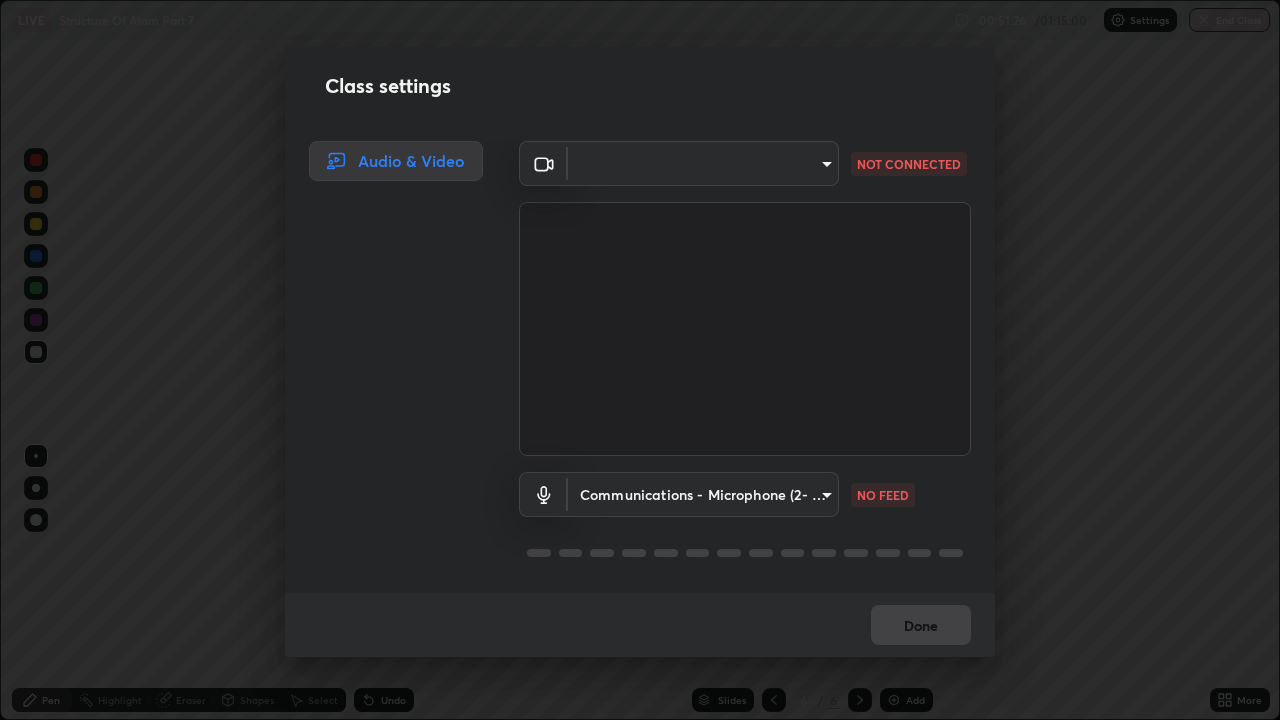 click on "Class settings Audio & Video ​ [HASH] NOT CONNECTED Communications - Microphone (2- High Definition Audio Device) communications NO FEED Done" at bounding box center (640, 360) 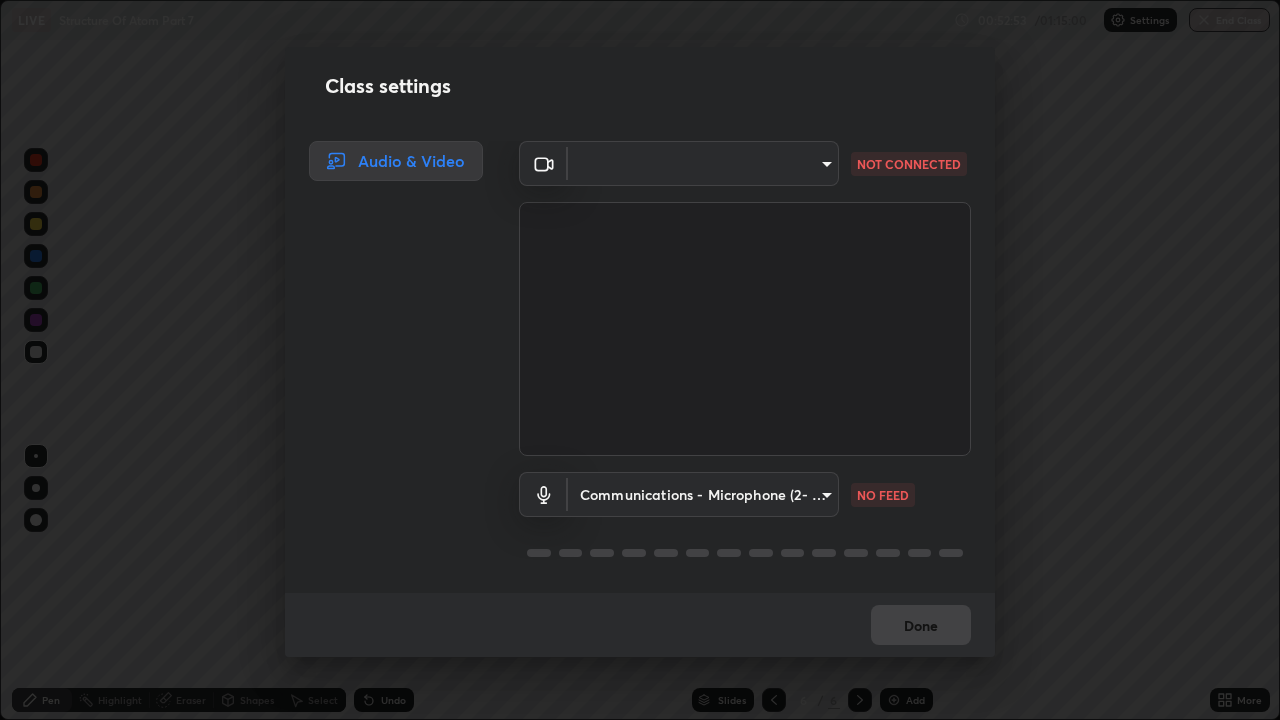 click on "Class settings Audio & Video ​ [HASH] NOT CONNECTED Communications - Microphone (2- High Definition Audio Device) communications NO FEED Done" at bounding box center [640, 360] 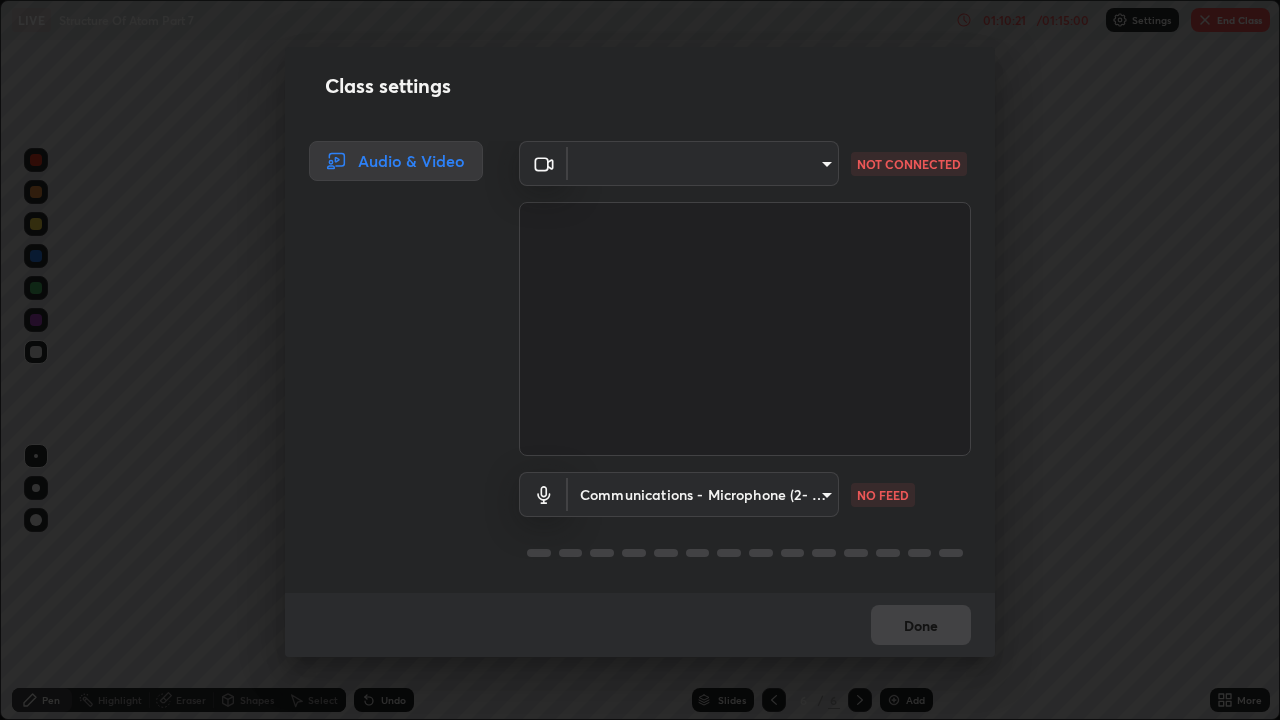 click on "Class settings Audio & Video ​ [HASH] NOT CONNECTED Communications - Microphone (2- High Definition Audio Device) communications NO FEED Done" at bounding box center (640, 360) 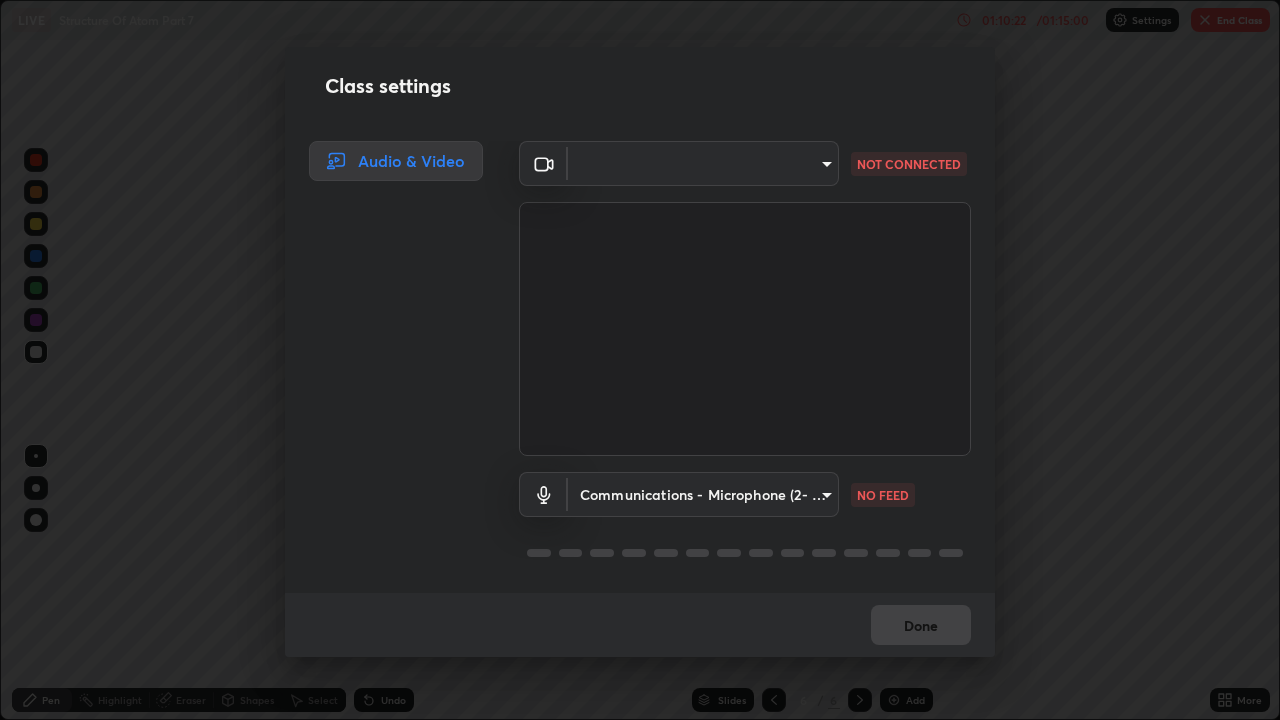 click on "Class settings Audio & Video ​ [HASH] NOT CONNECTED Communications - Microphone (2- High Definition Audio Device) communications NO FEED Done" at bounding box center [640, 360] 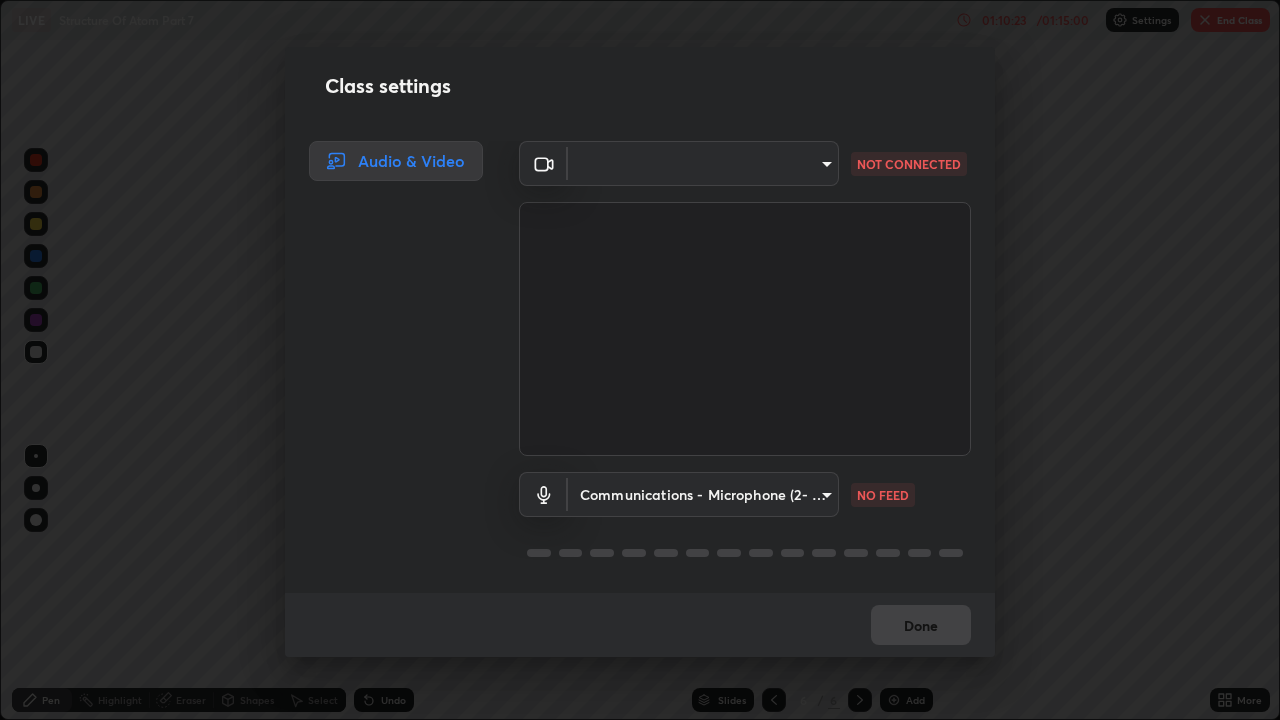 click on "Class settings Audio & Video ​ [HASH] NOT CONNECTED Communications - Microphone (2- High Definition Audio Device) communications NO FEED Done" at bounding box center [640, 360] 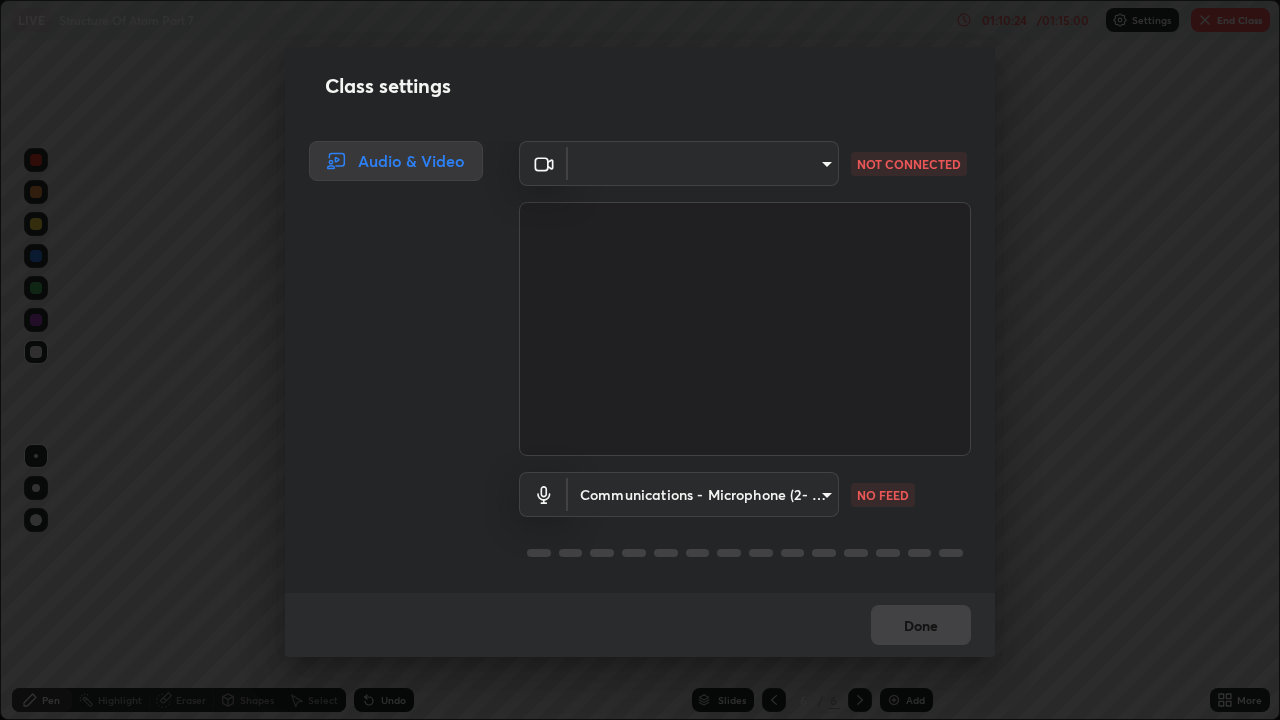 click on "Class settings Audio & Video ​ [HASH] NOT CONNECTED Communications - Microphone (2- High Definition Audio Device) communications NO FEED Done" at bounding box center [640, 360] 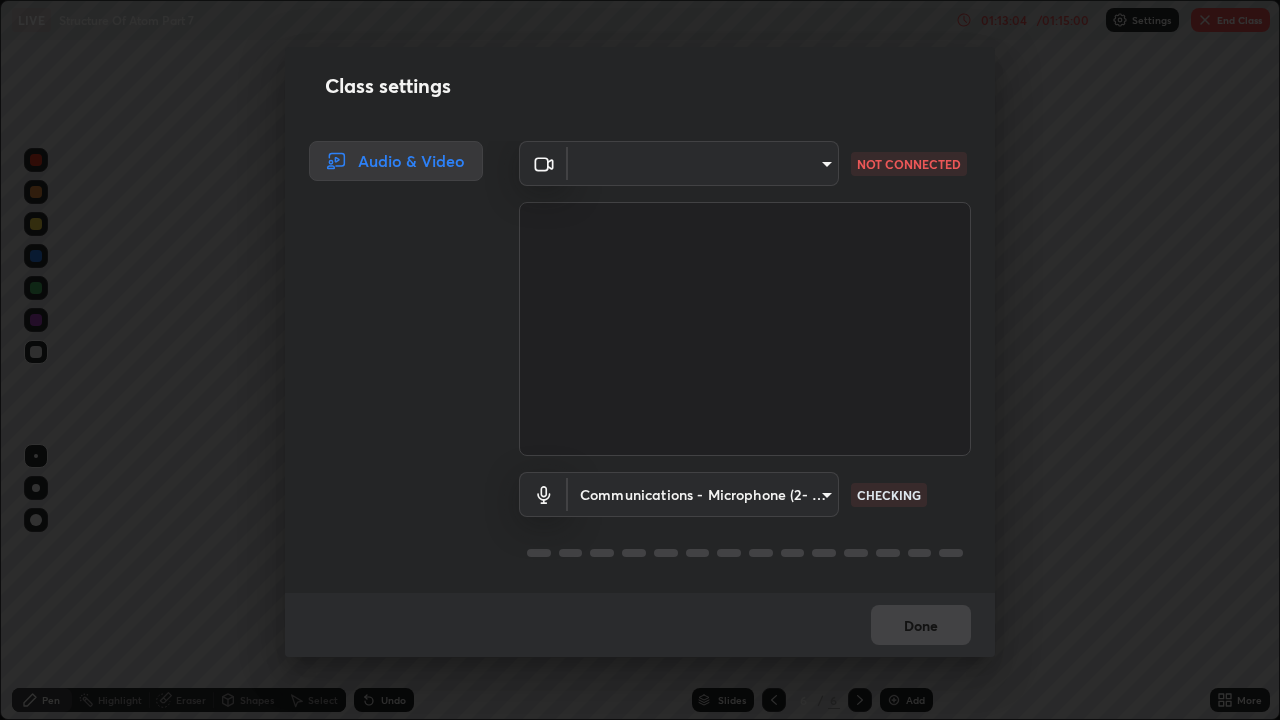 click on "Class settings Audio & Video ​ [HASH] NOT CONNECTED Communications - Microphone (2- High Definition Audio Device) communications CHECKING Done" at bounding box center [640, 360] 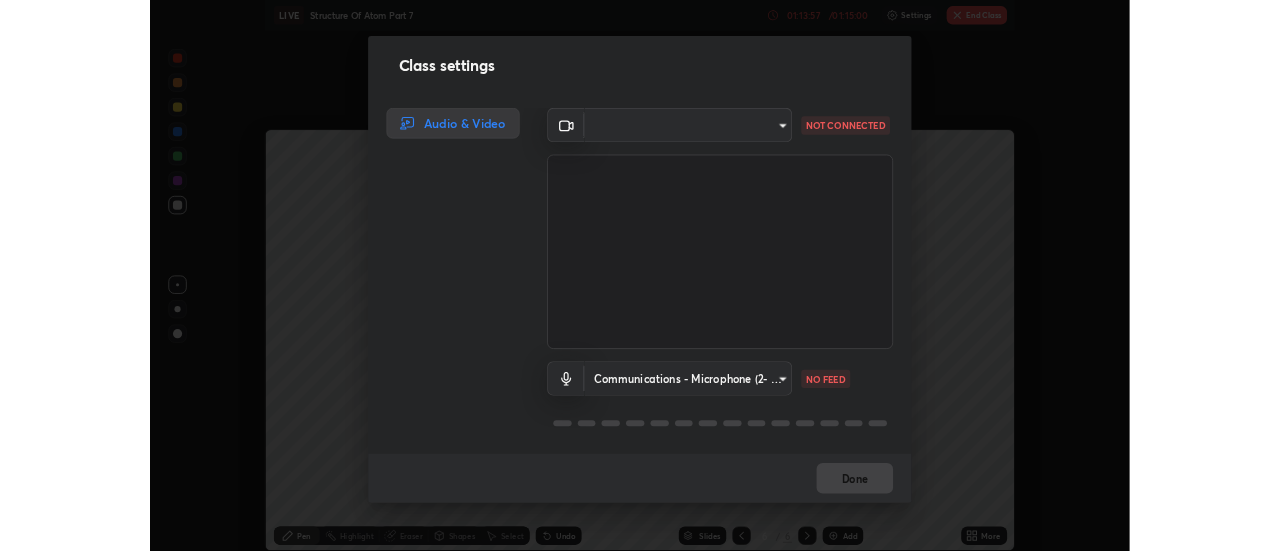 scroll, scrollTop: 551, scrollLeft: 1280, axis: both 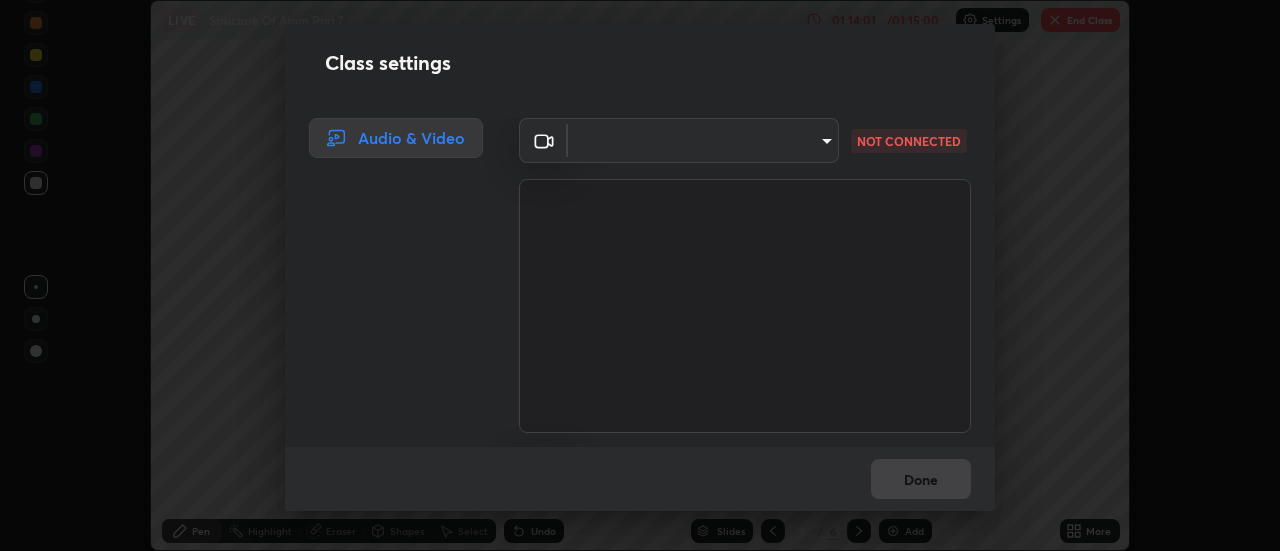 click on "Class settings Audio & Video ​ [HASH] NOT CONNECTED Communications - Microphone (2- High Definition Audio Device) communications NO FEED Done" at bounding box center (640, 275) 